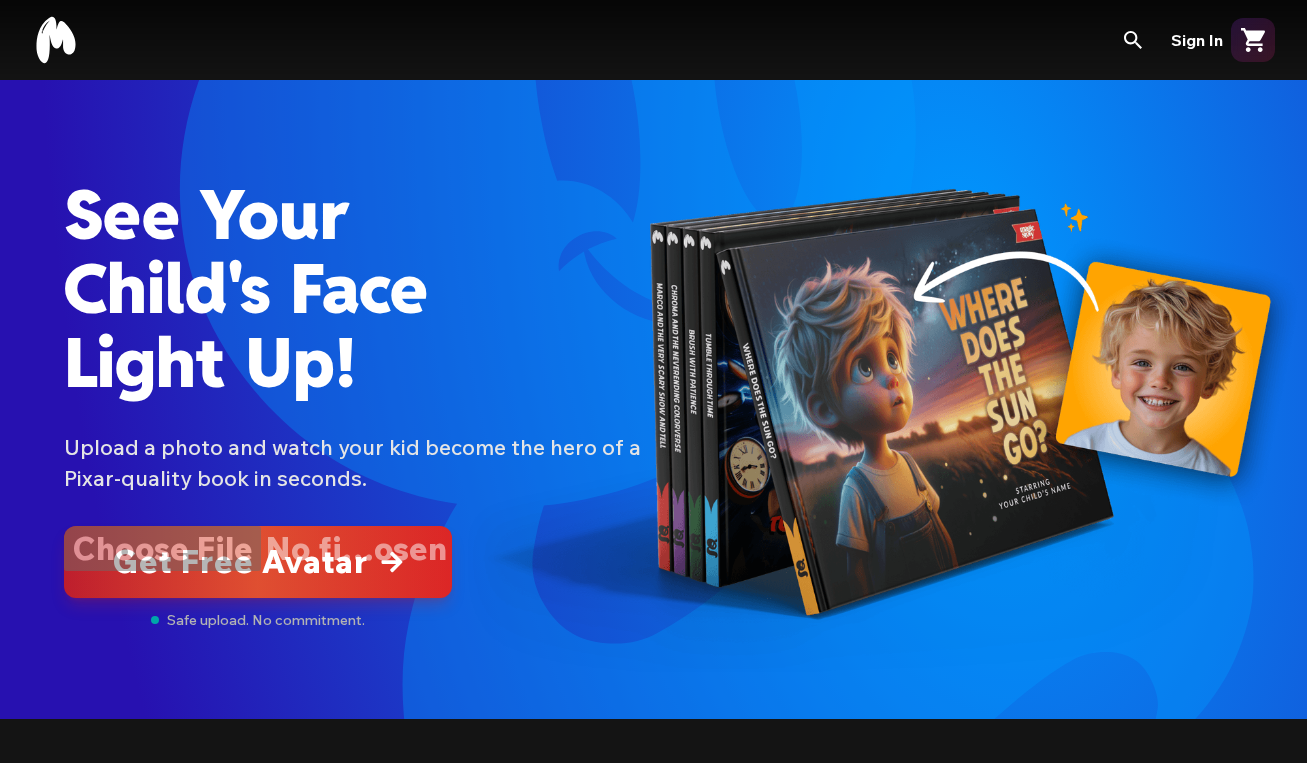 scroll, scrollTop: 0, scrollLeft: 0, axis: both 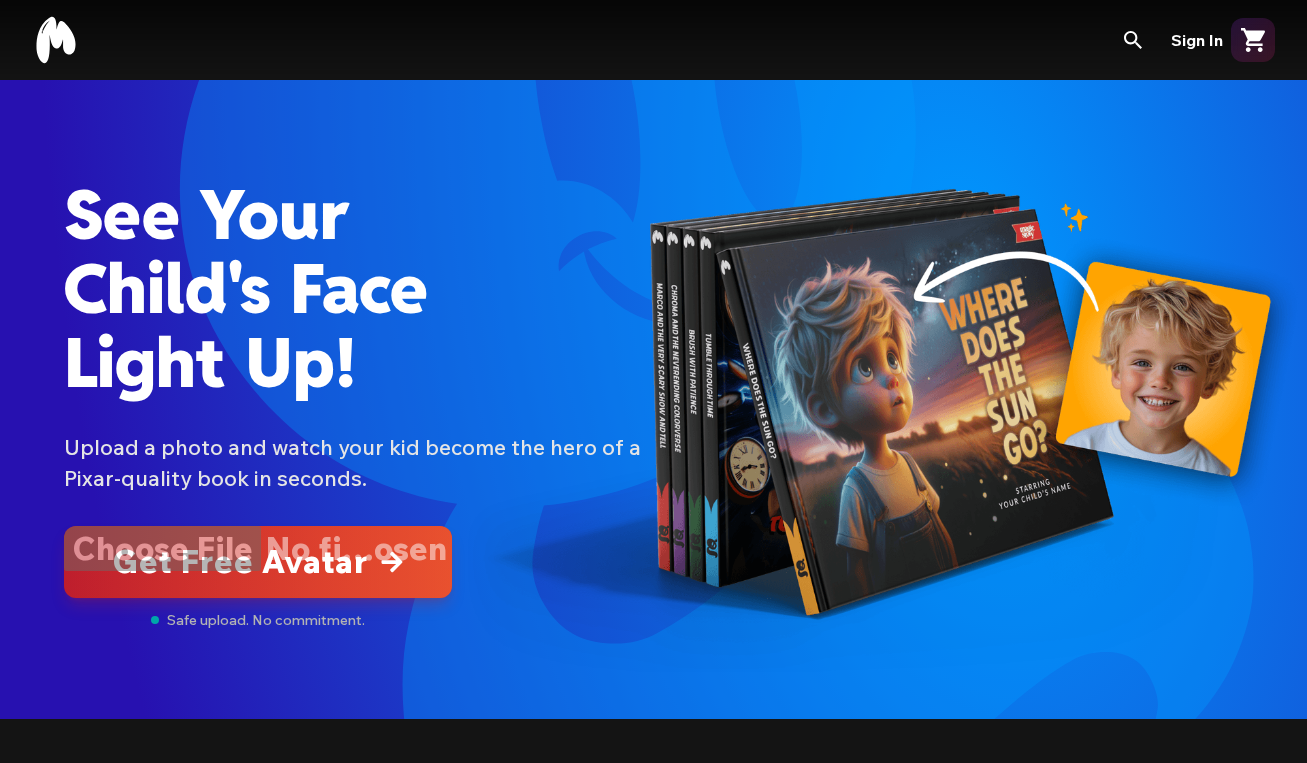 click at bounding box center (258, 562) 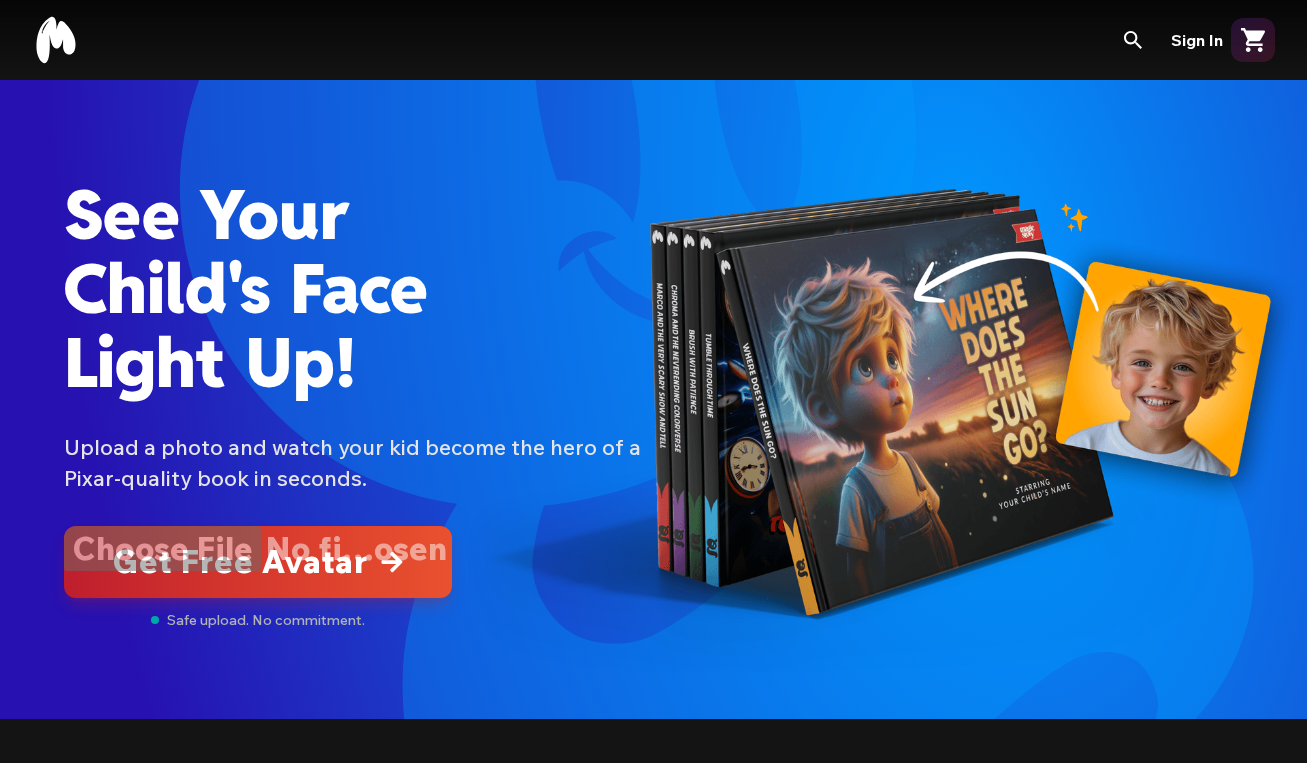 scroll, scrollTop: -1, scrollLeft: 0, axis: vertical 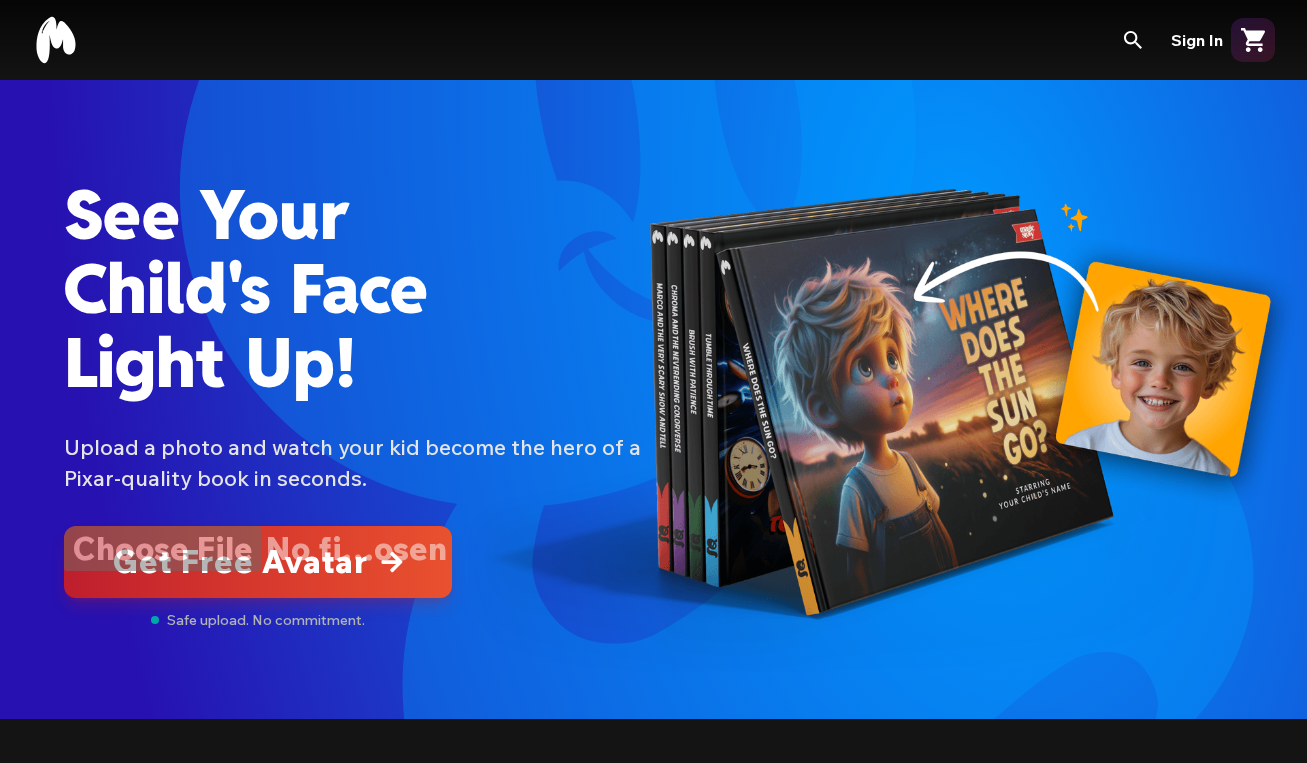 click 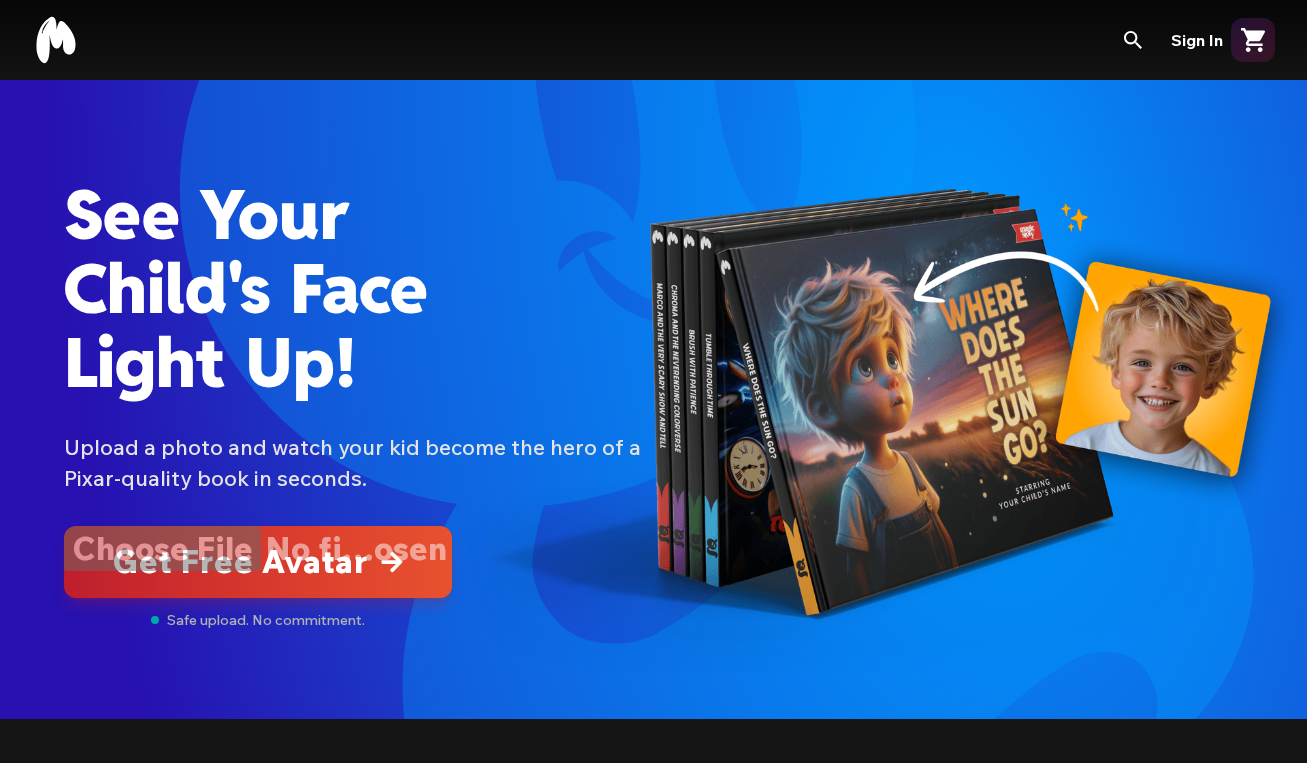 scroll, scrollTop: 0, scrollLeft: 0, axis: both 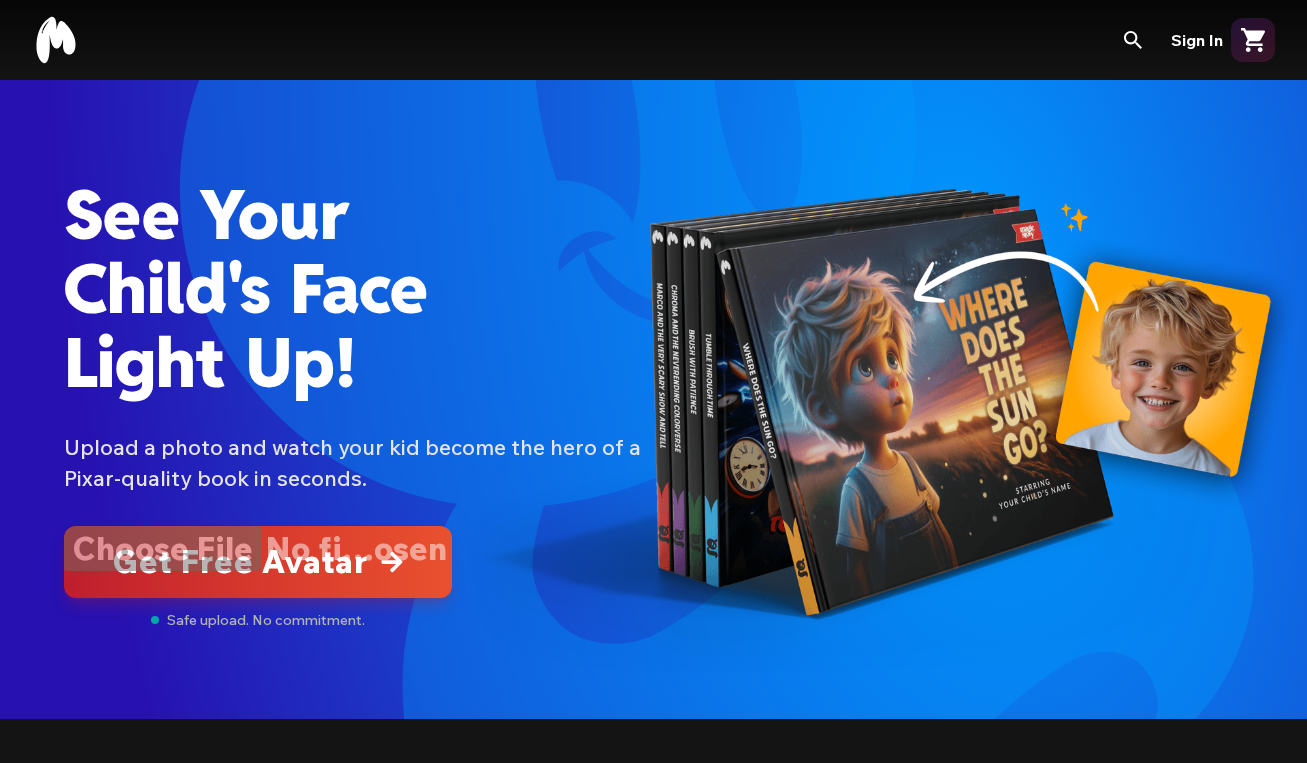 click 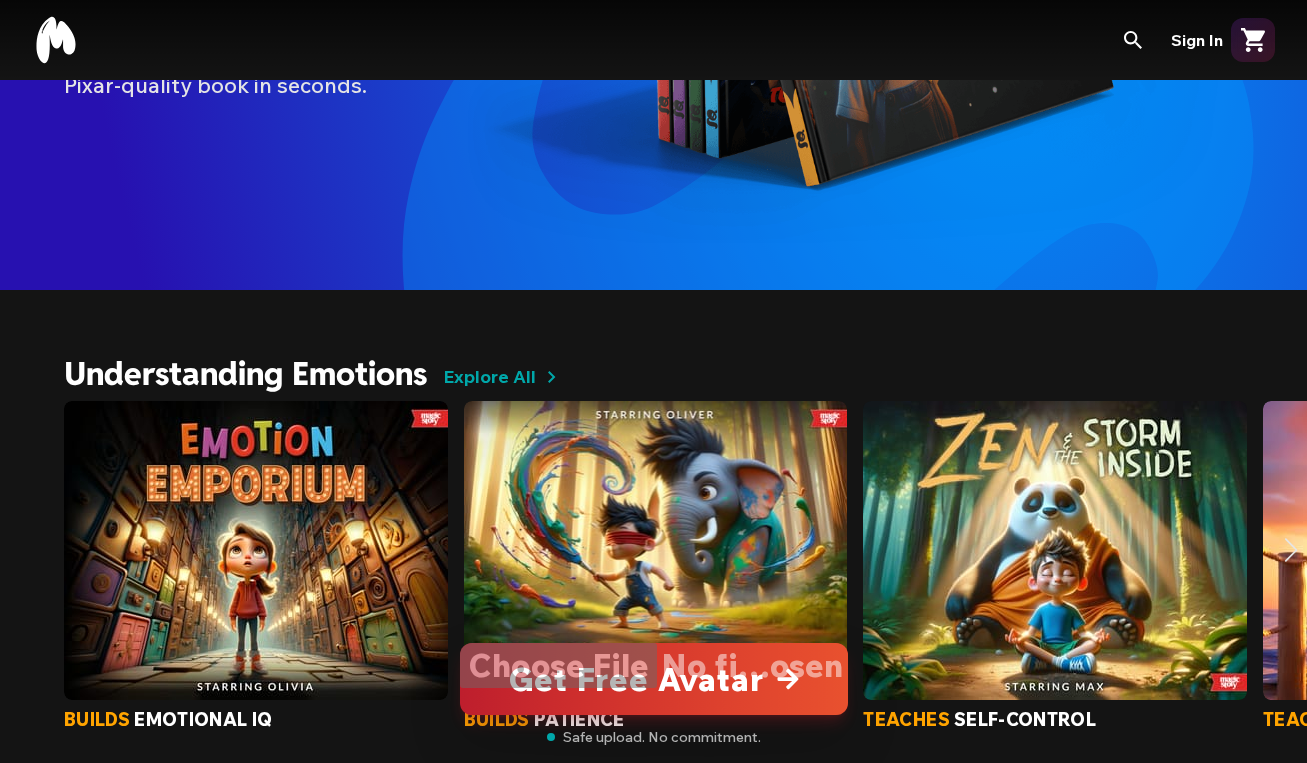 scroll, scrollTop: 743, scrollLeft: 0, axis: vertical 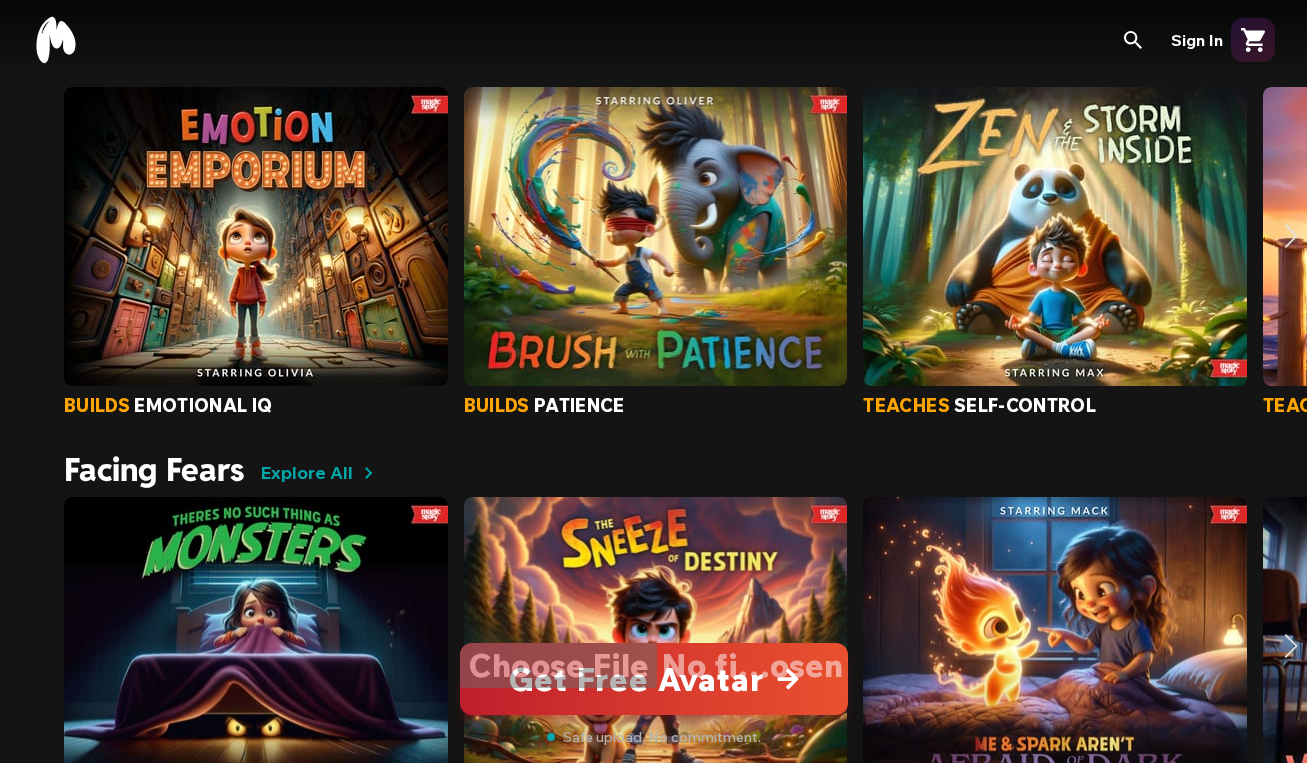 click at bounding box center (256, 236) 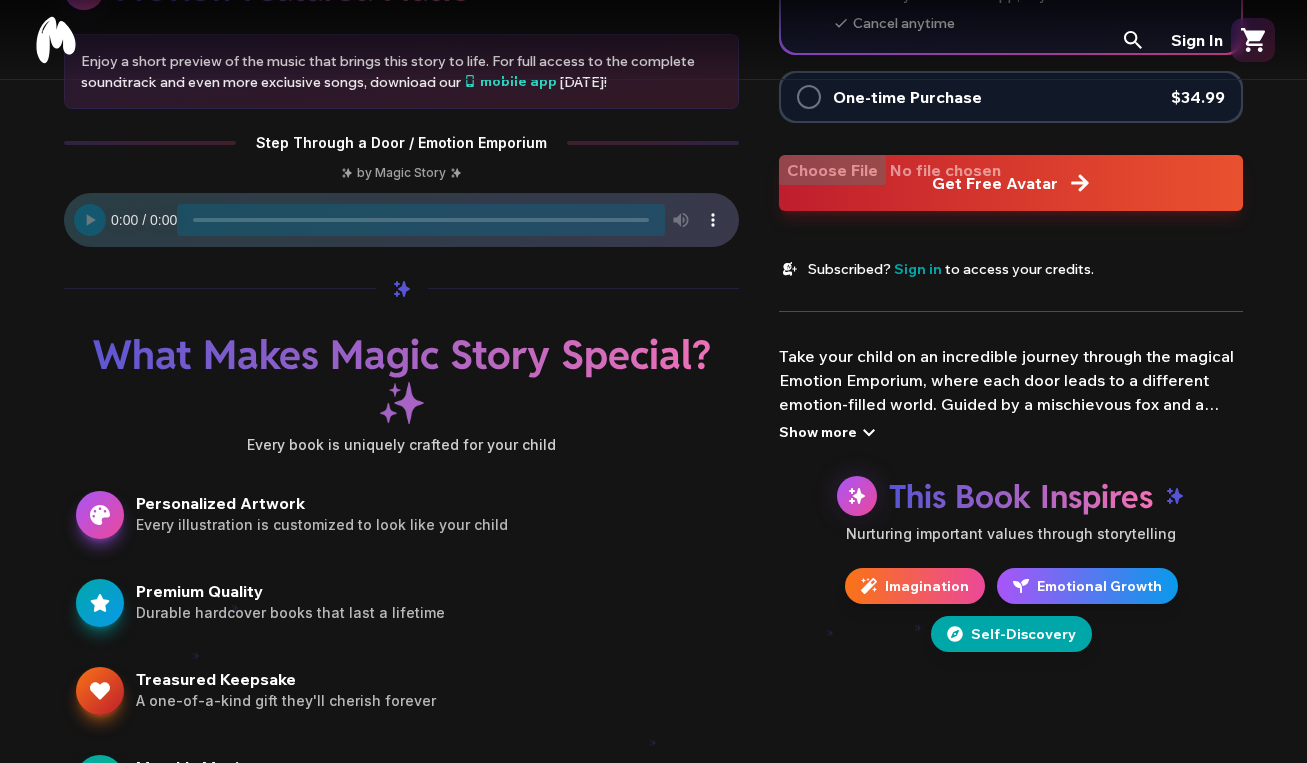 scroll, scrollTop: 0, scrollLeft: 0, axis: both 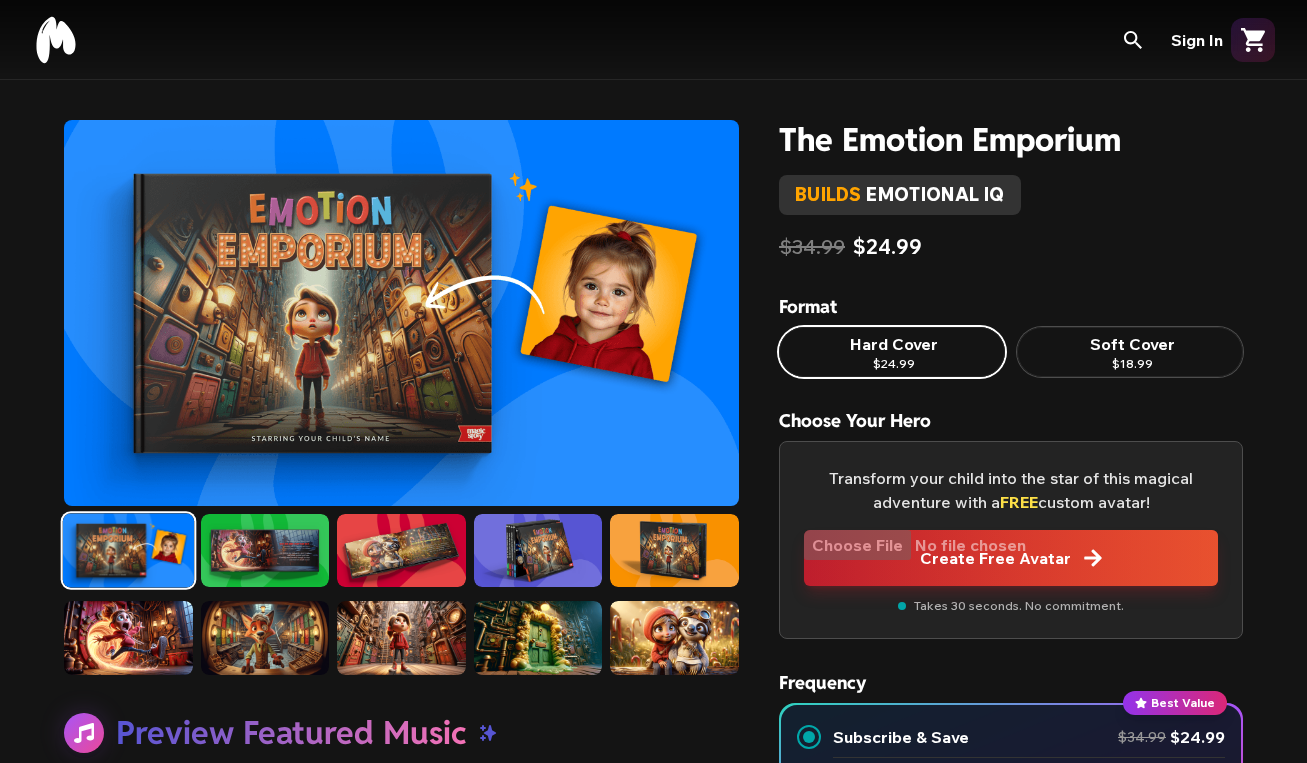 click at bounding box center (1011, 558) 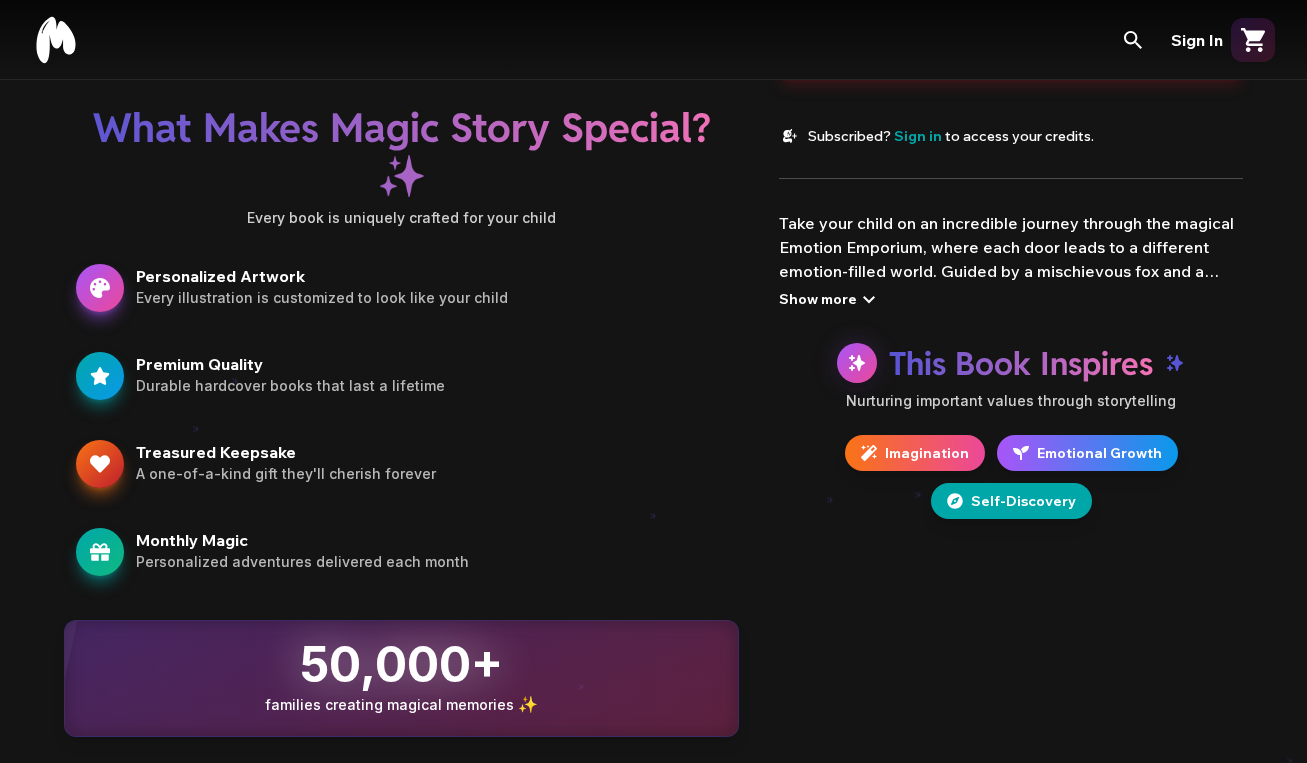 scroll, scrollTop: 935, scrollLeft: 0, axis: vertical 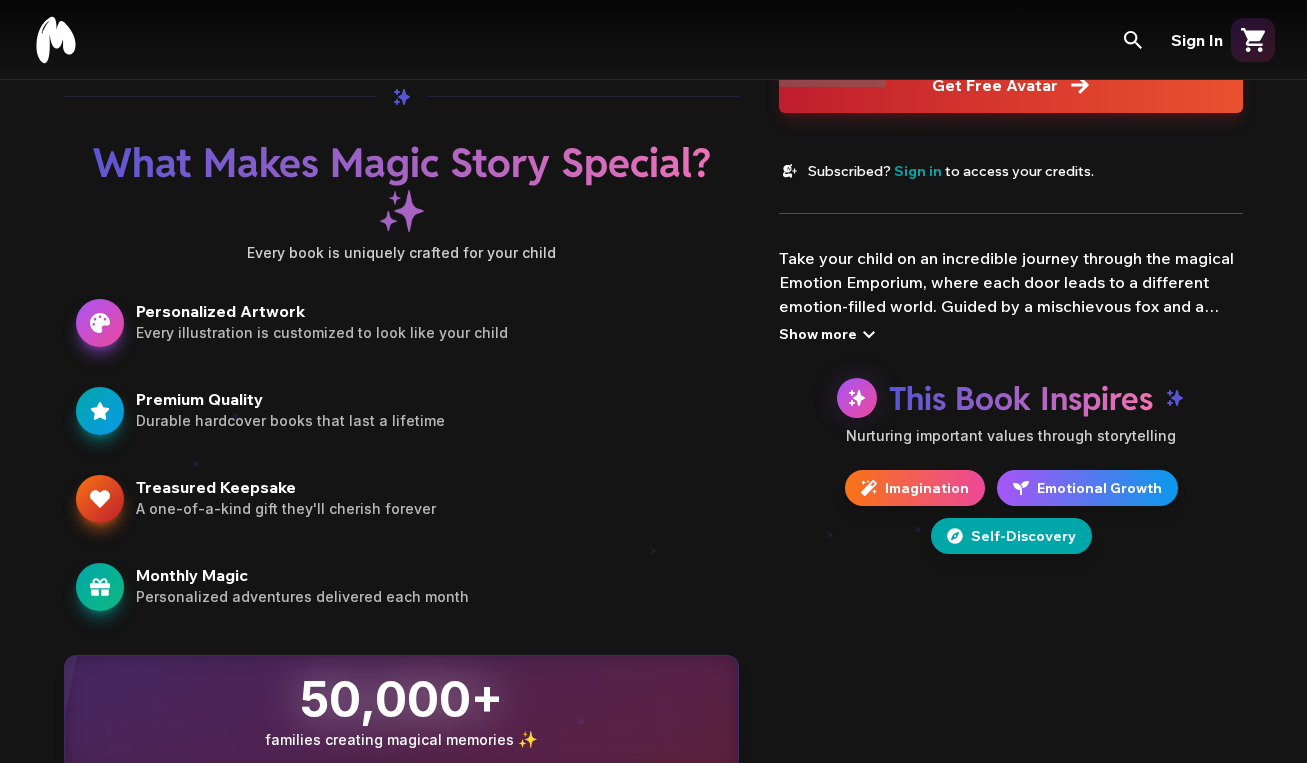 click 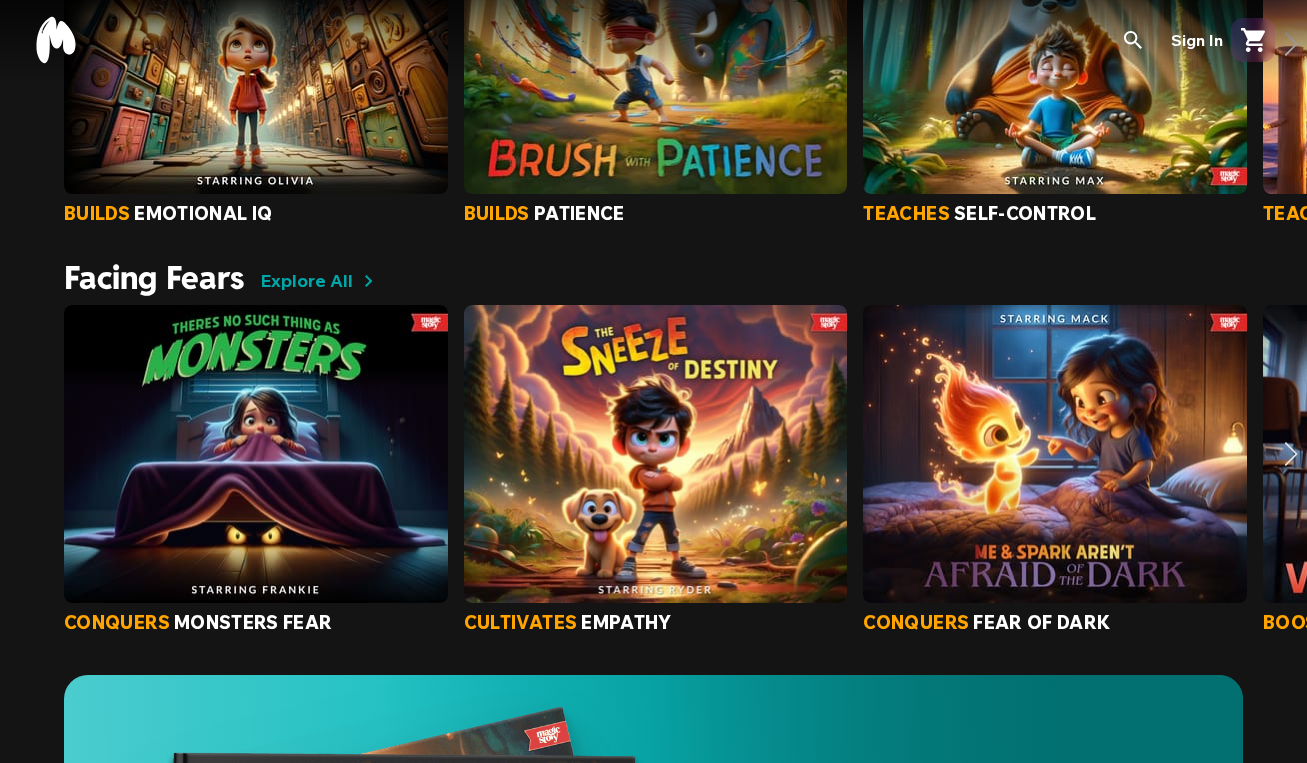 scroll, scrollTop: 0, scrollLeft: 0, axis: both 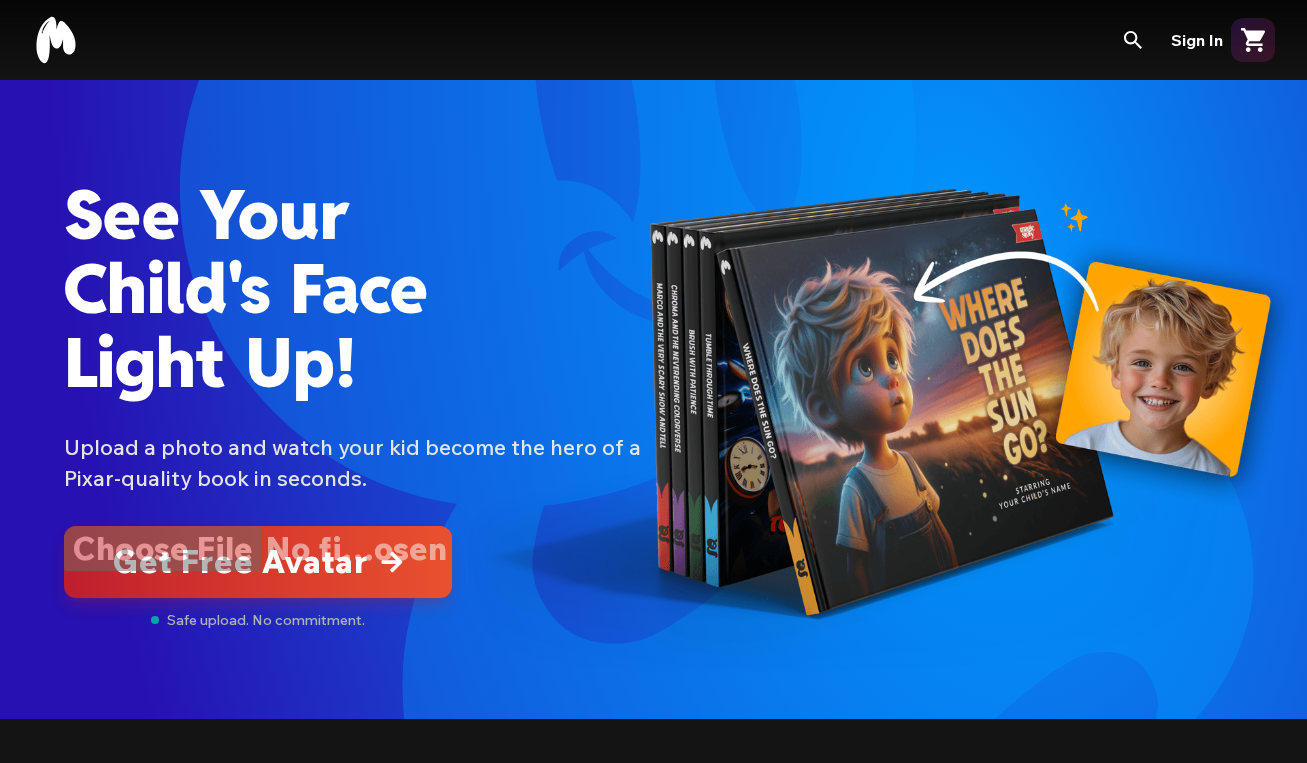 click at bounding box center (258, 562) 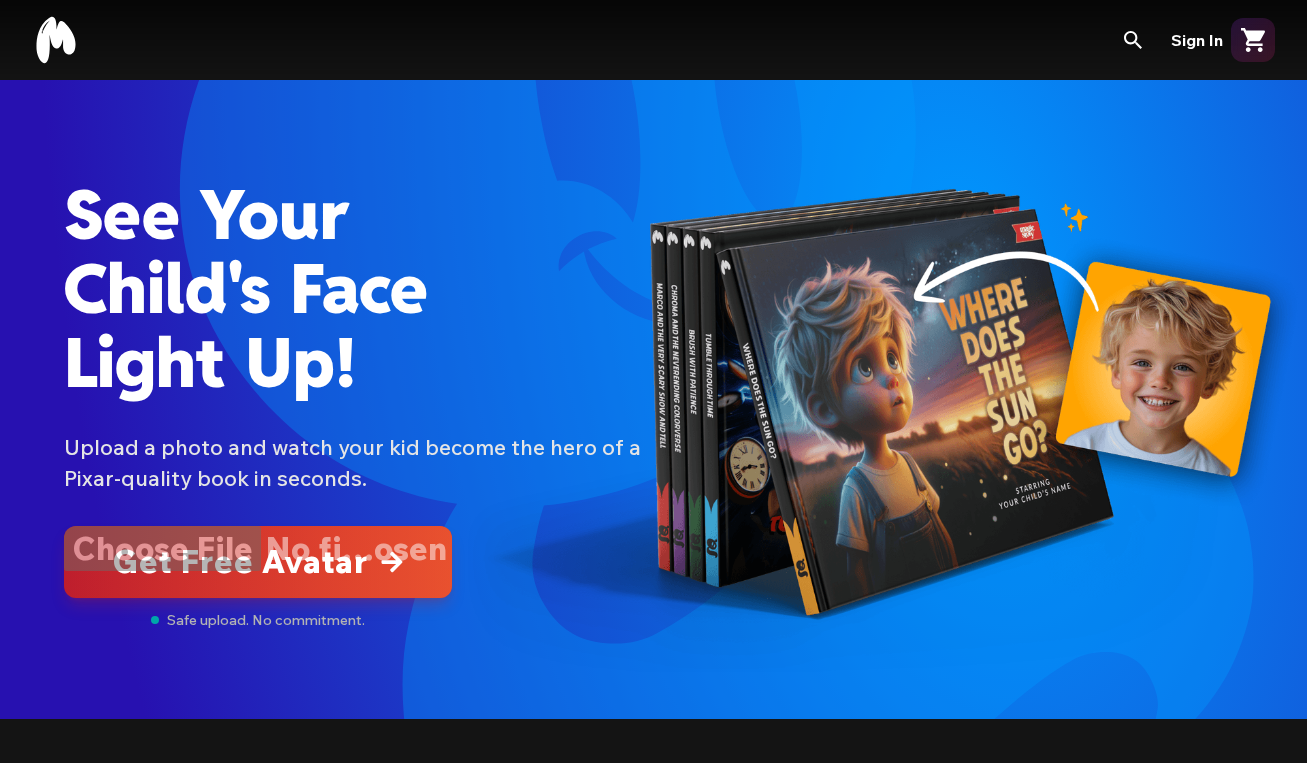 type on "**********" 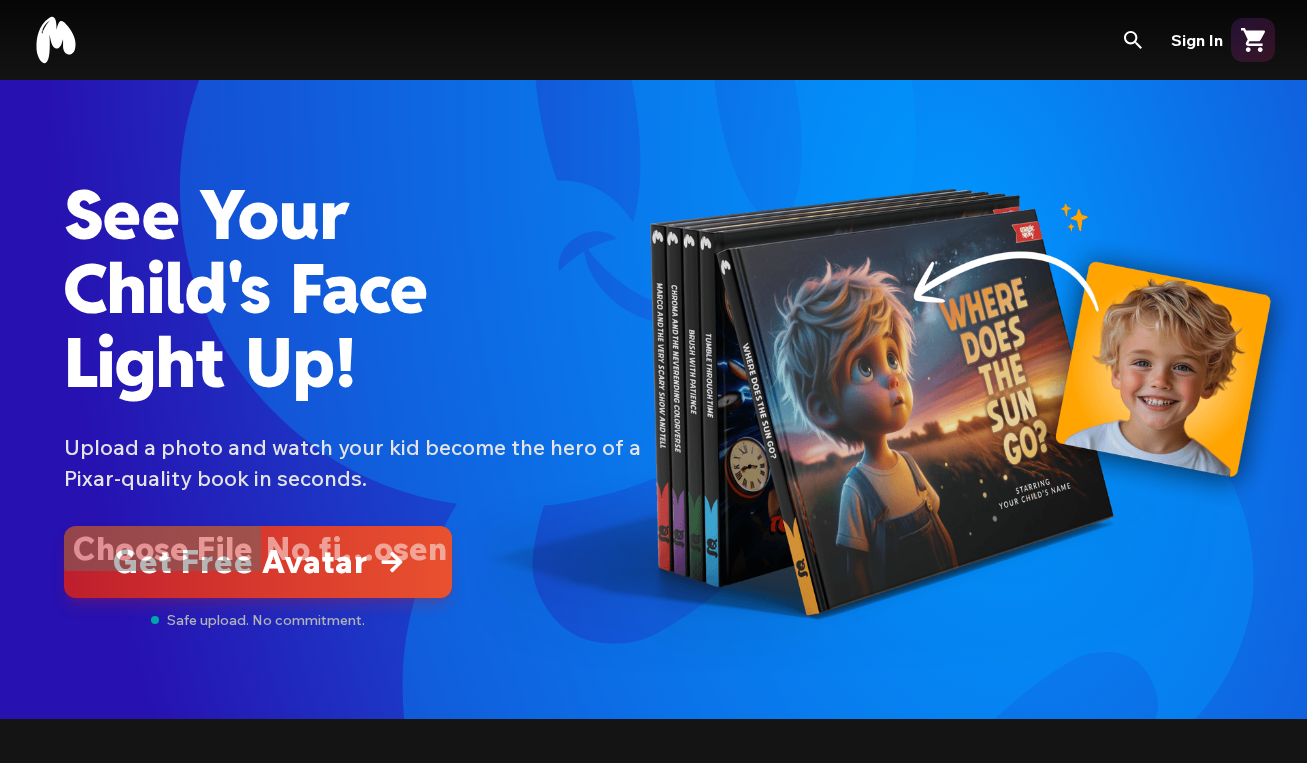 type 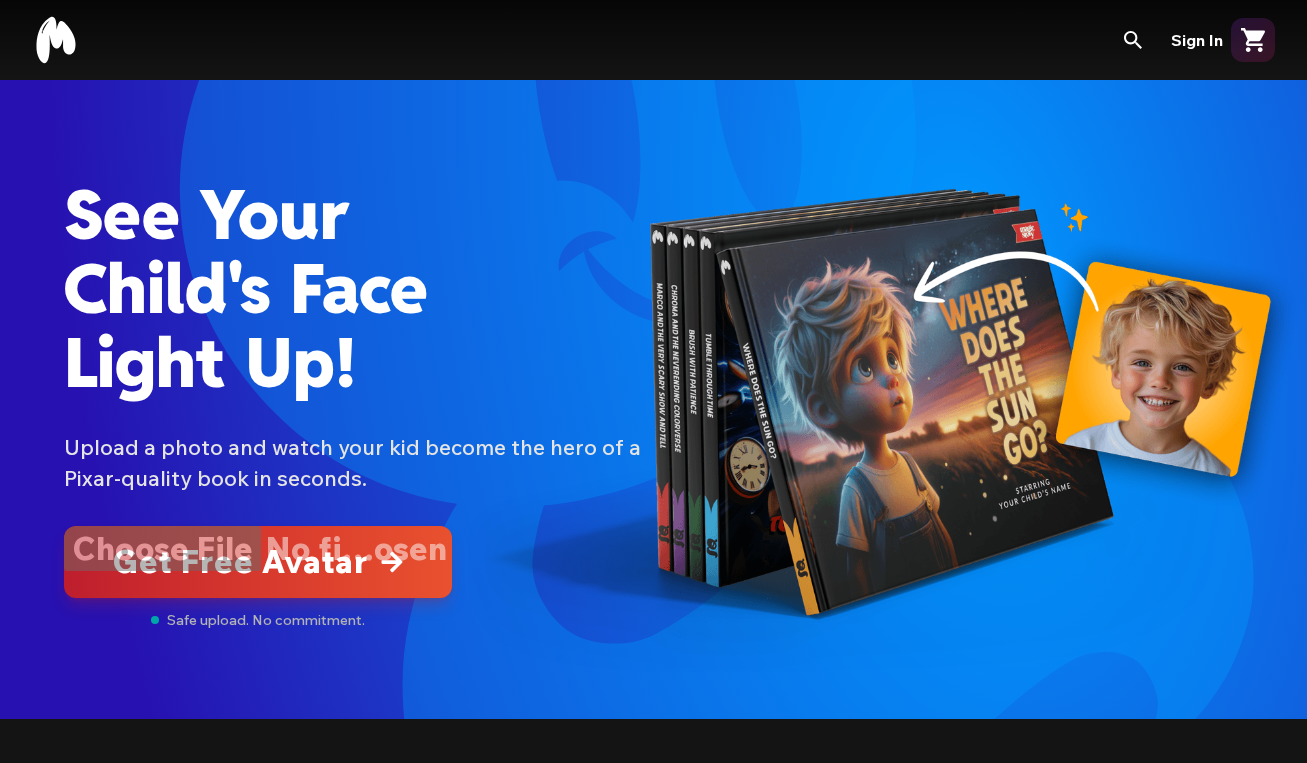 type 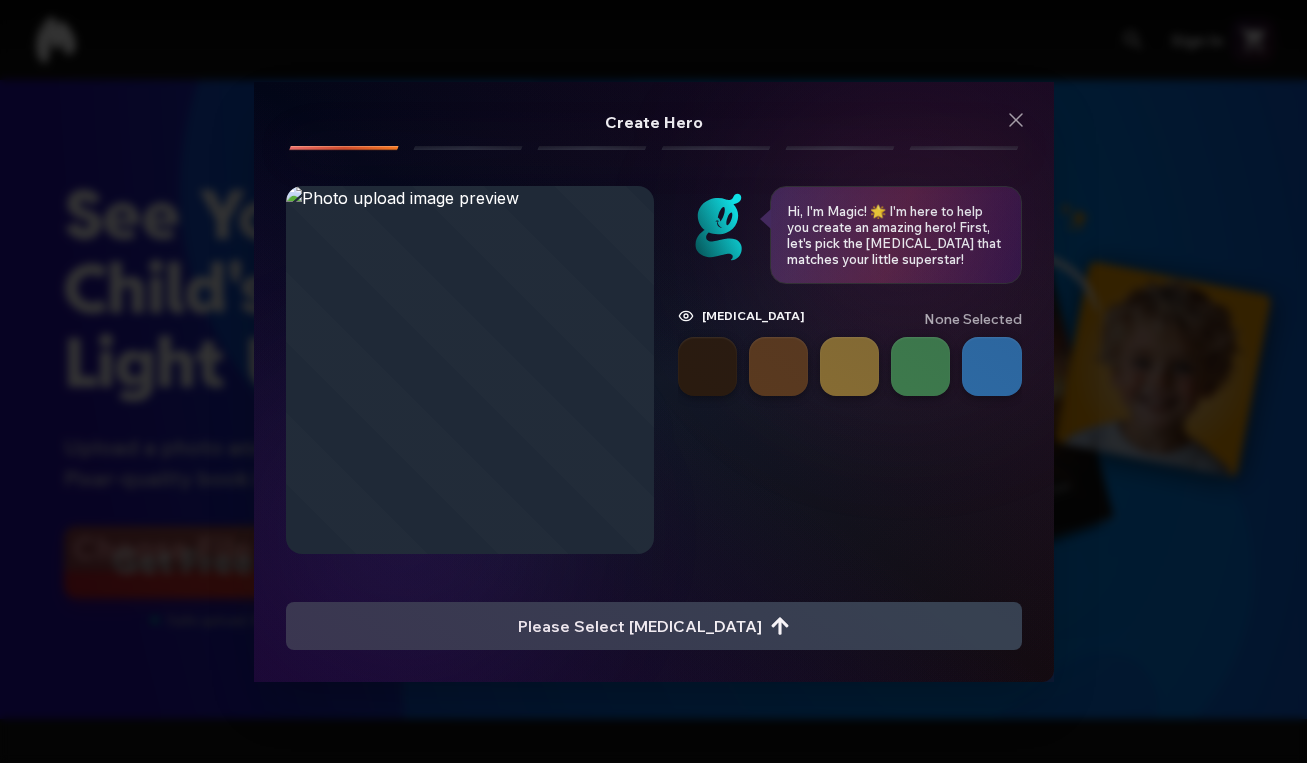 click at bounding box center (778, 366) 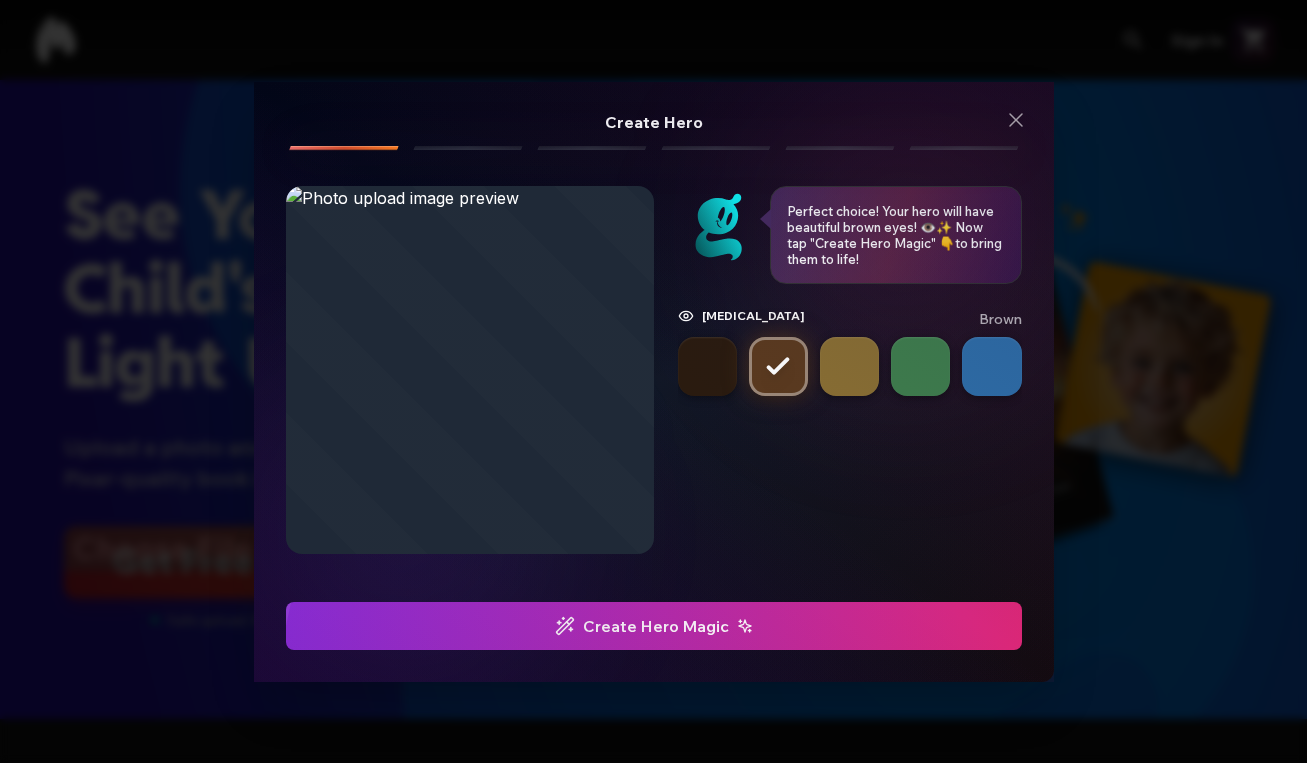 click on "Create Hero Magic" at bounding box center [654, 626] 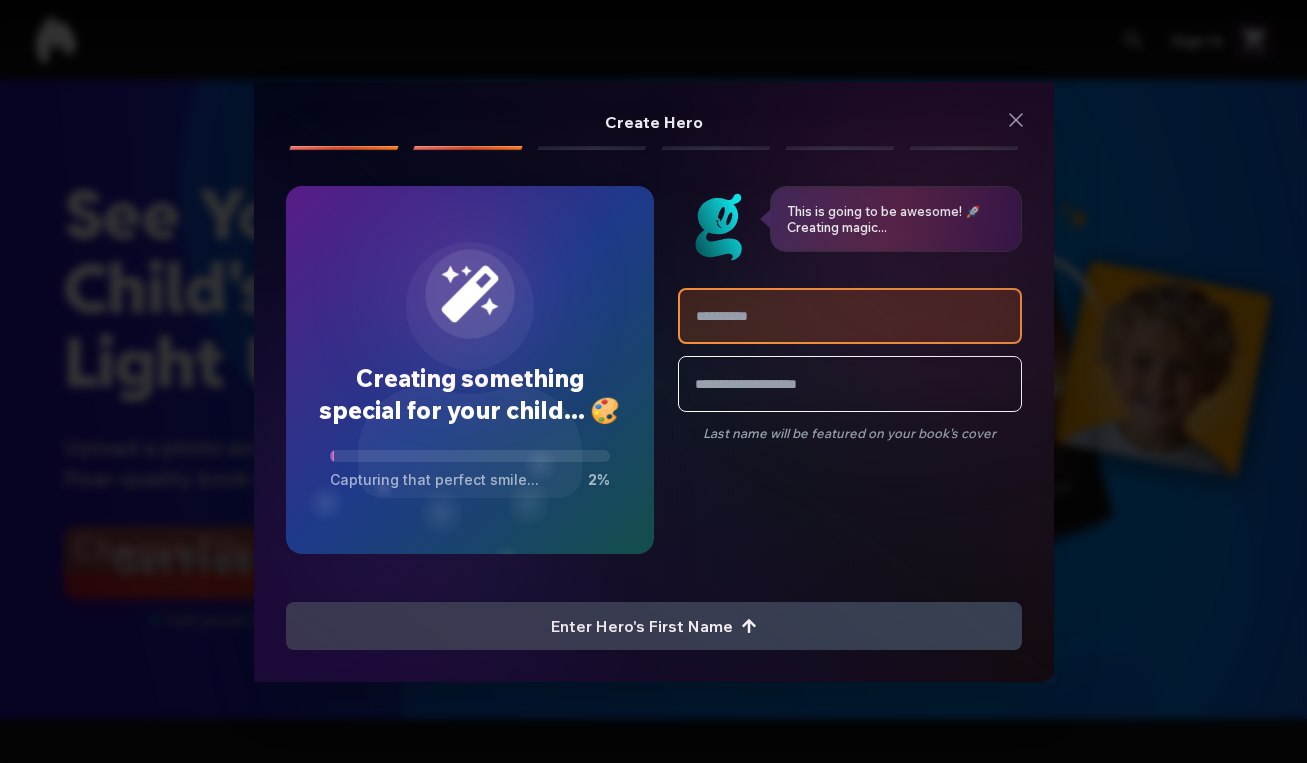 click at bounding box center (850, 316) 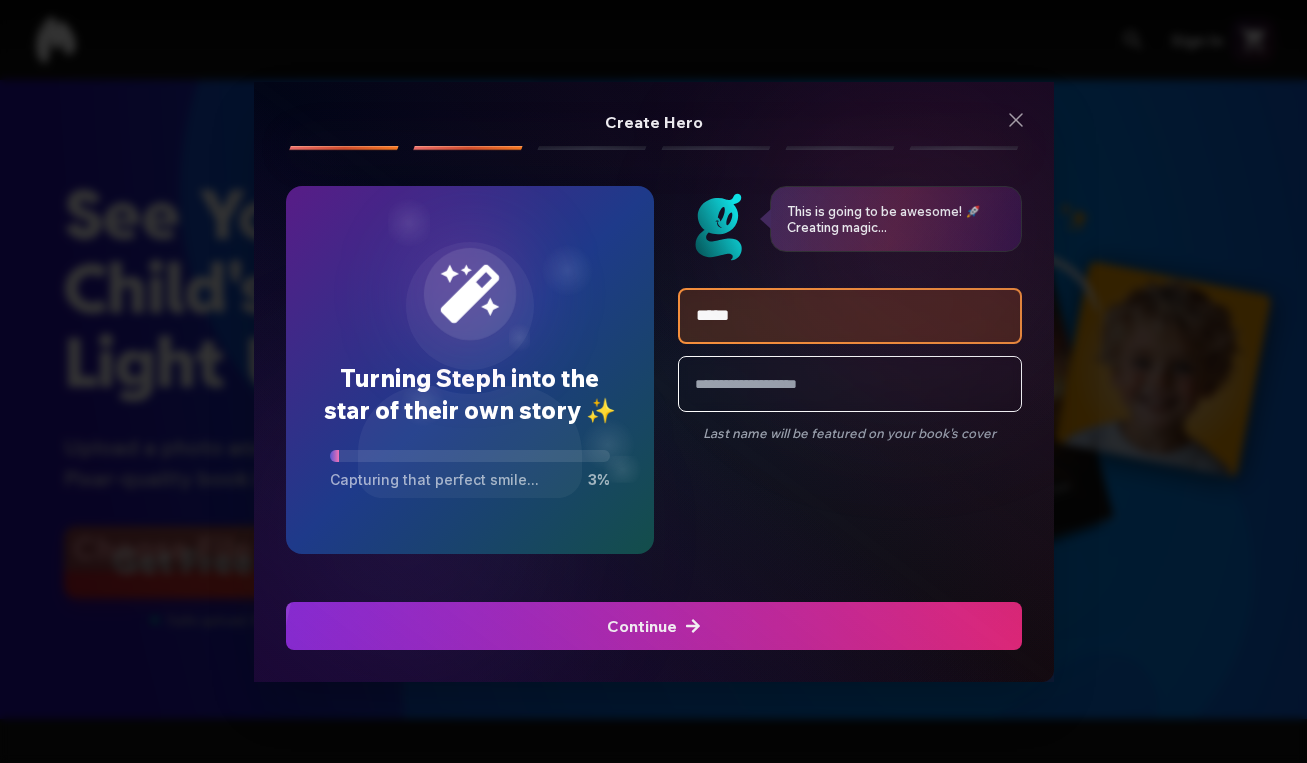 type on "*****" 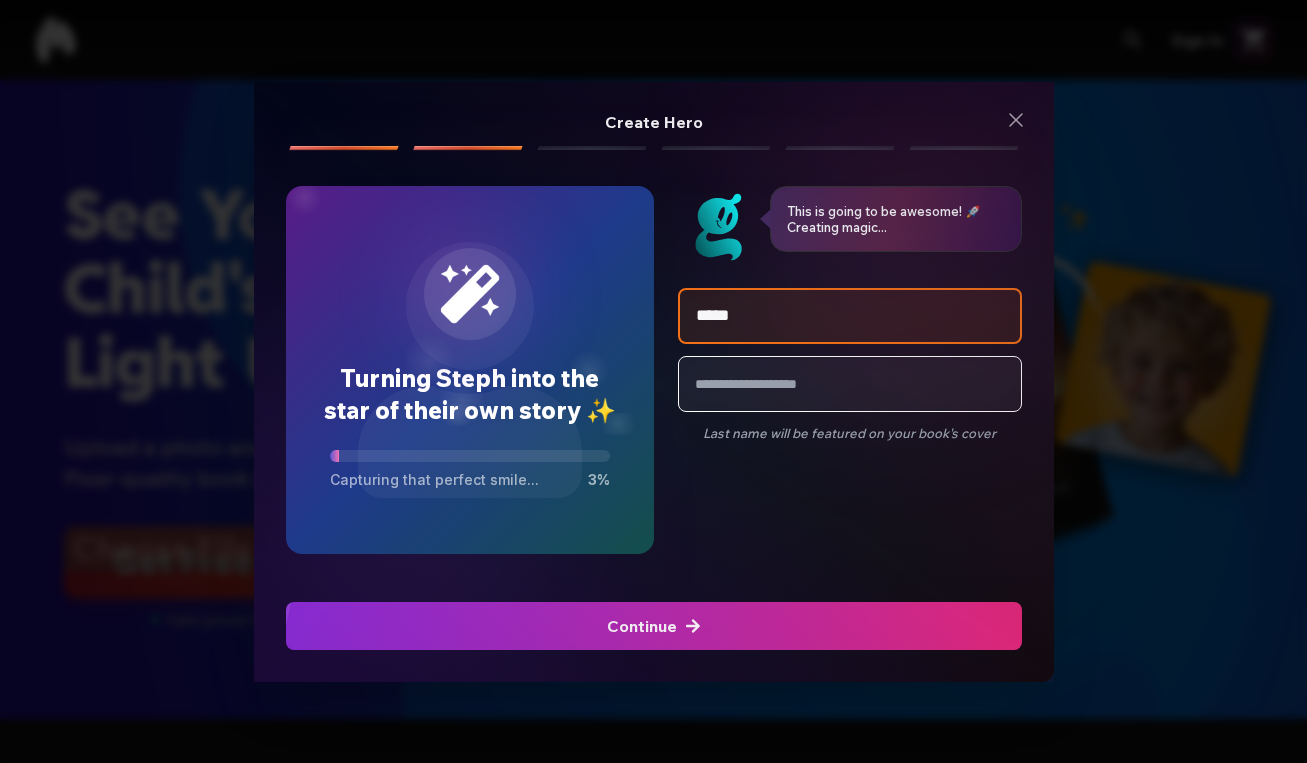 click at bounding box center [850, 384] 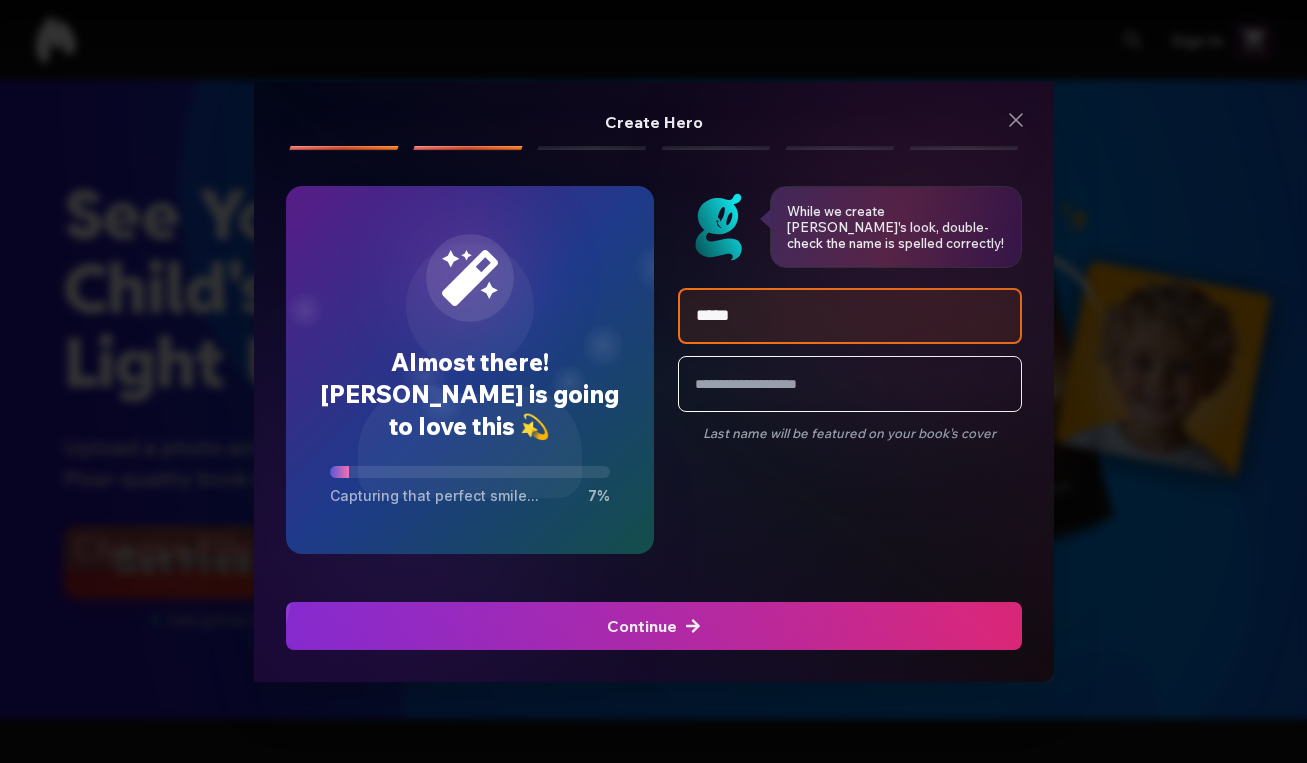 click at bounding box center (653, 626) 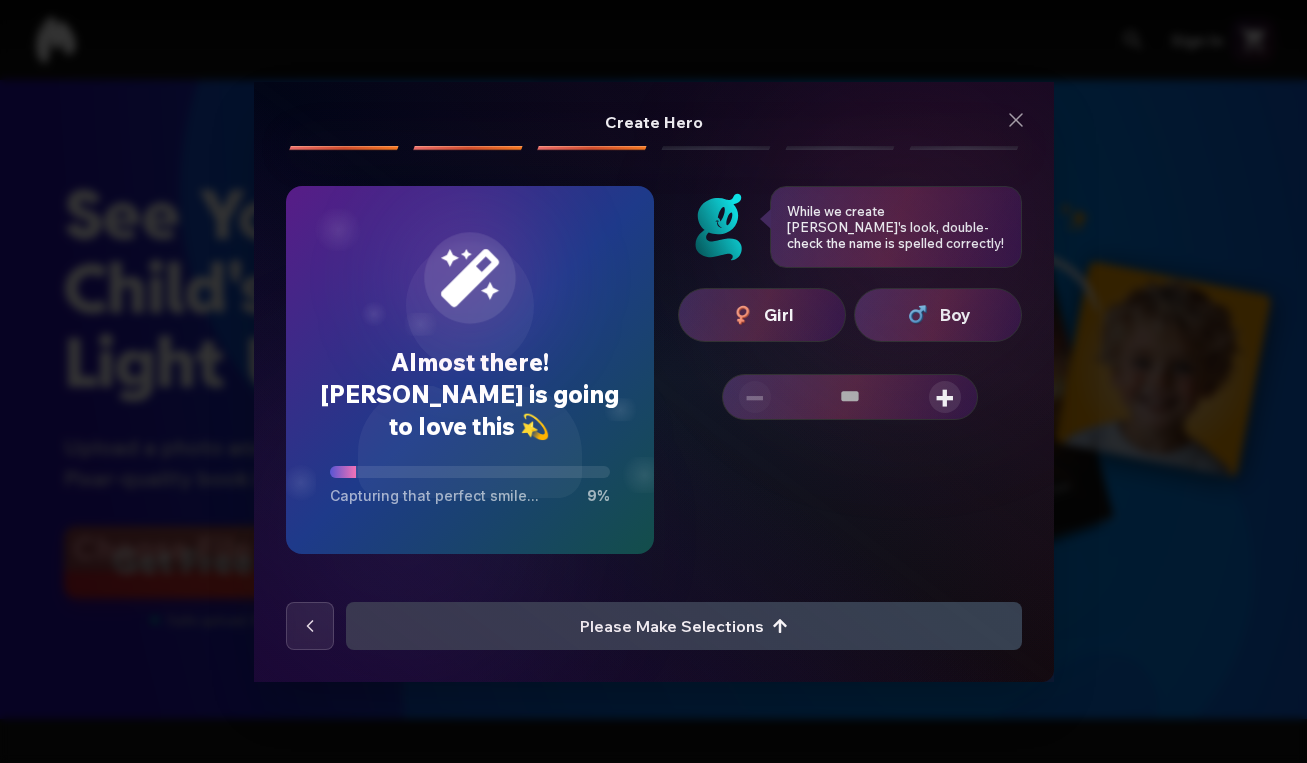 click on "Girl" at bounding box center [762, 315] 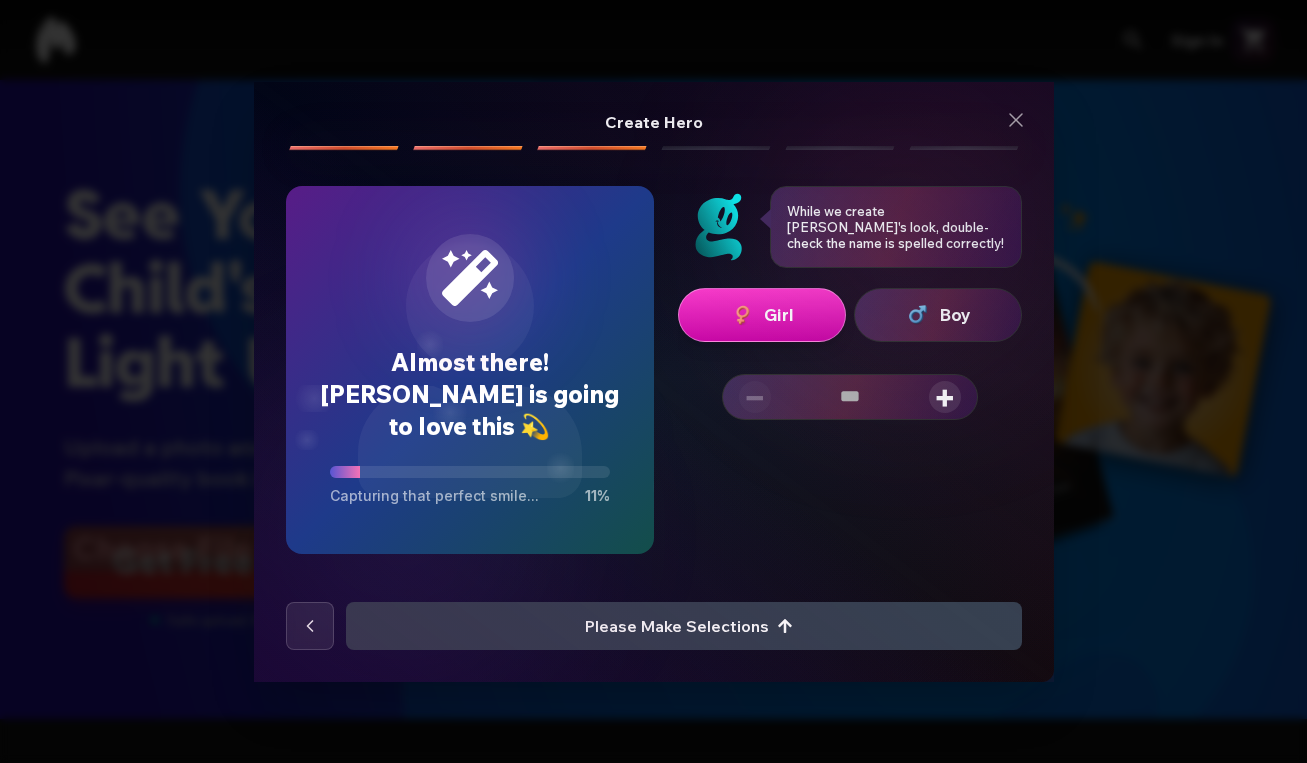 click on "+" at bounding box center (945, 397) 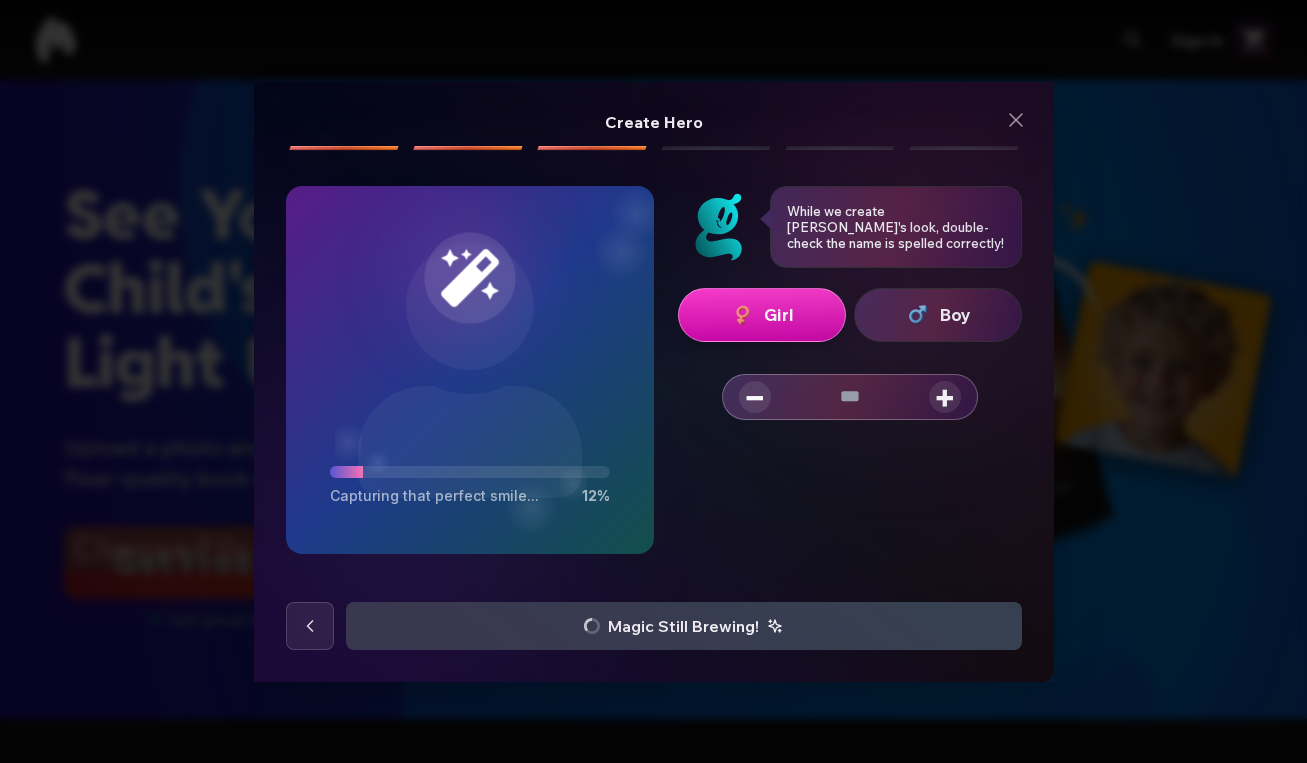 click on "+" at bounding box center (945, 397) 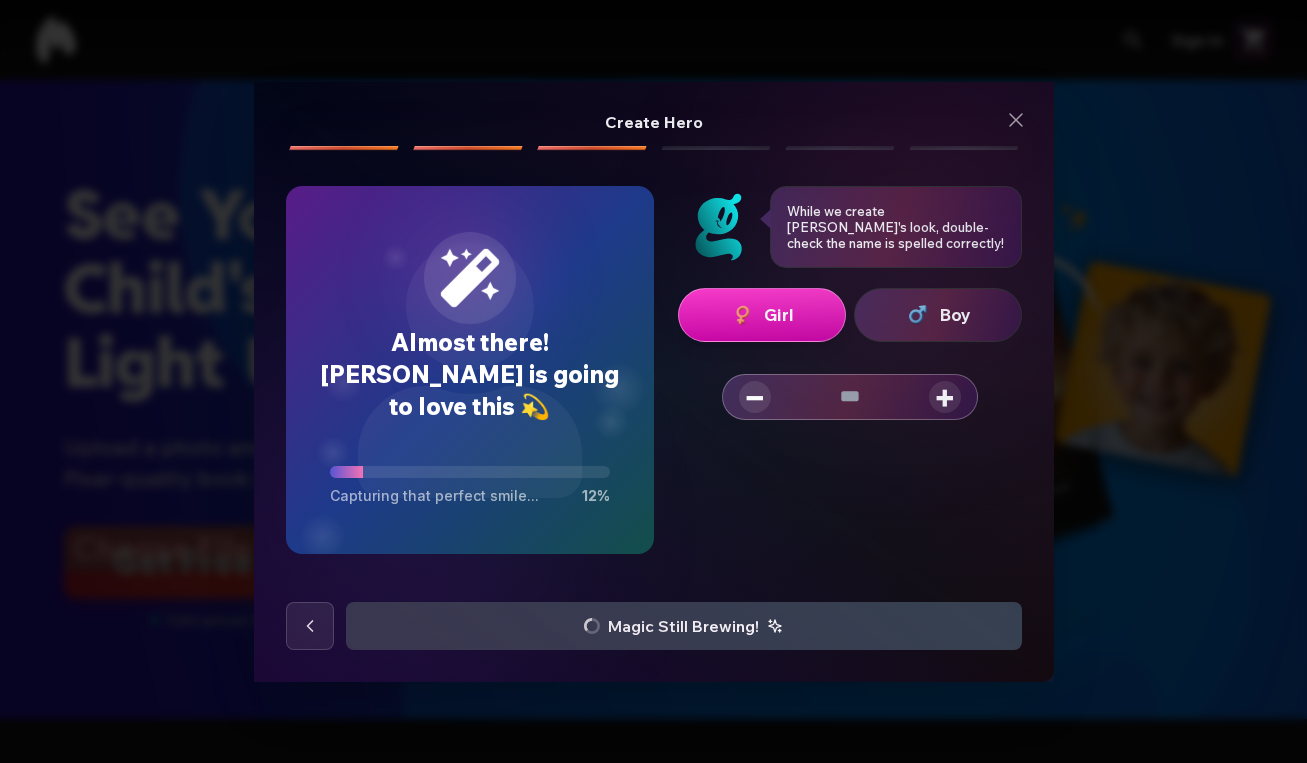 click on "+" at bounding box center [945, 397] 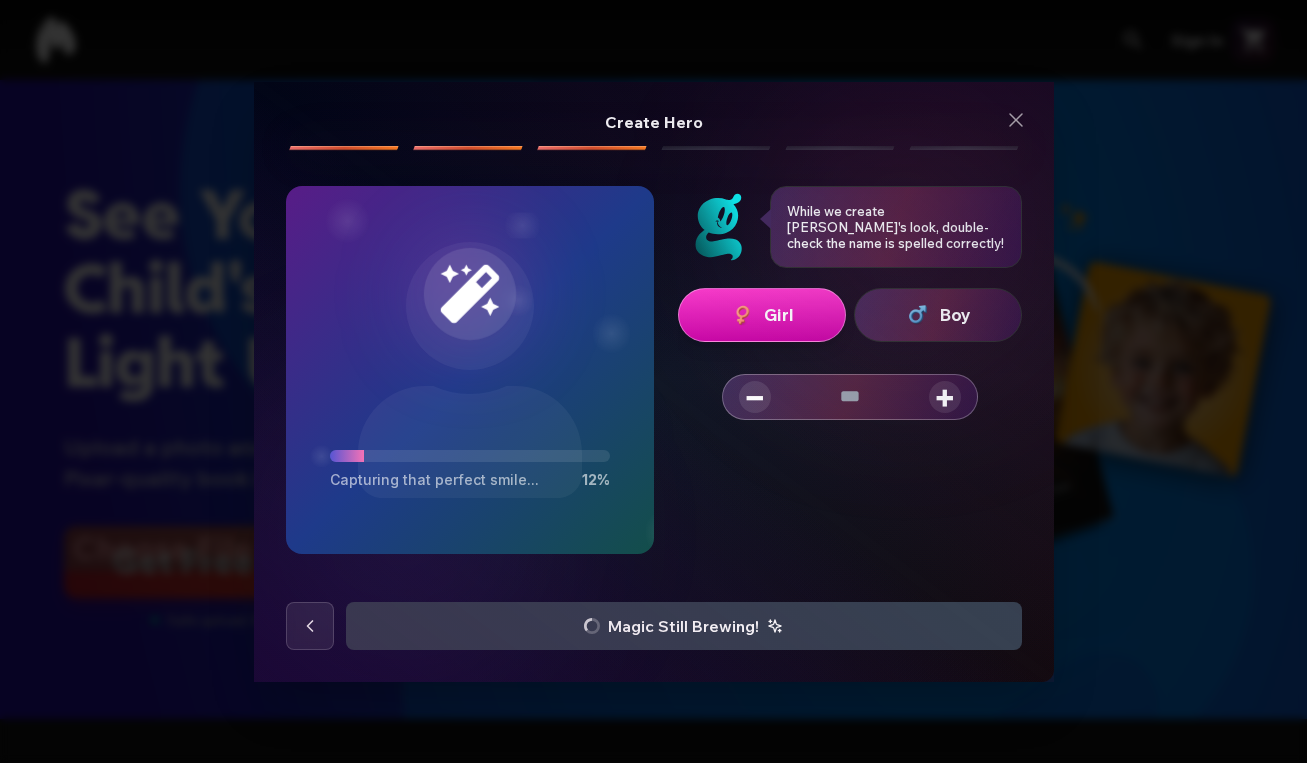click on "+" at bounding box center (945, 397) 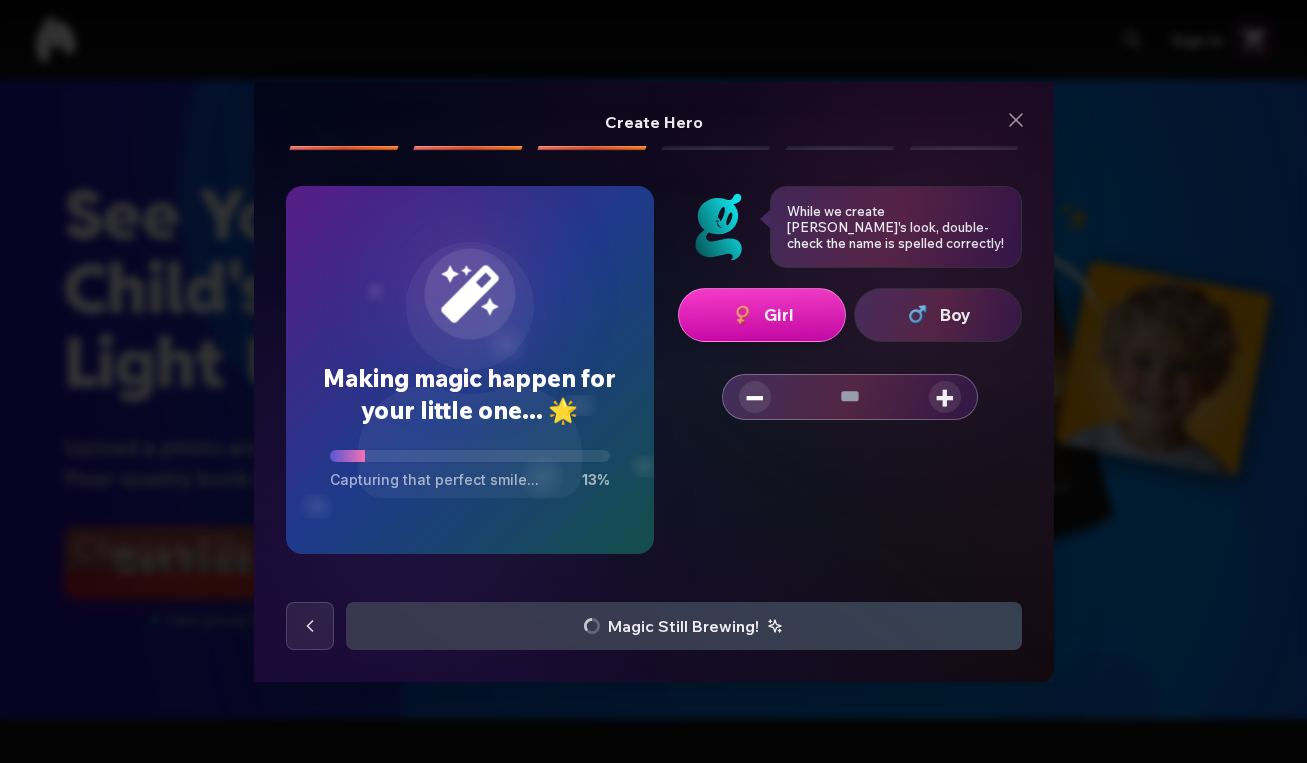 click on "+" at bounding box center (945, 397) 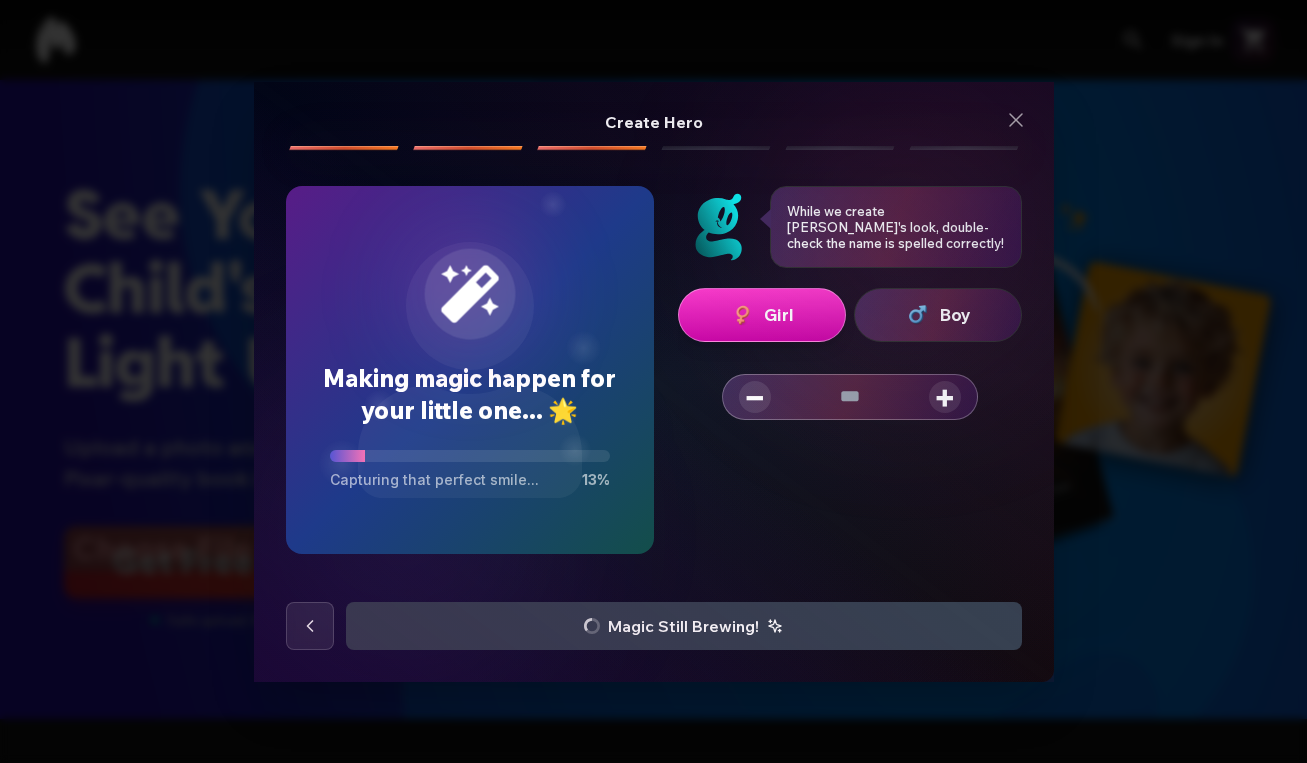 click on "+" at bounding box center [945, 397] 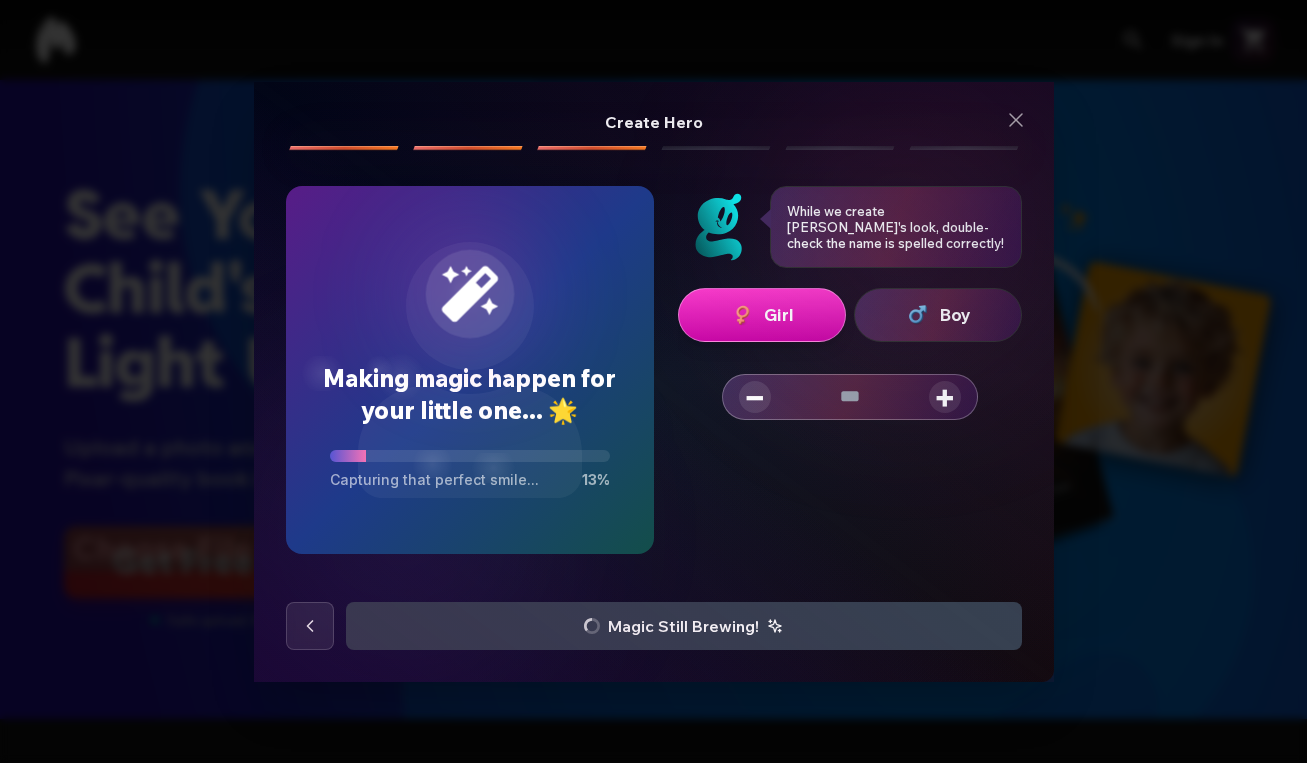 click on "+" at bounding box center (945, 397) 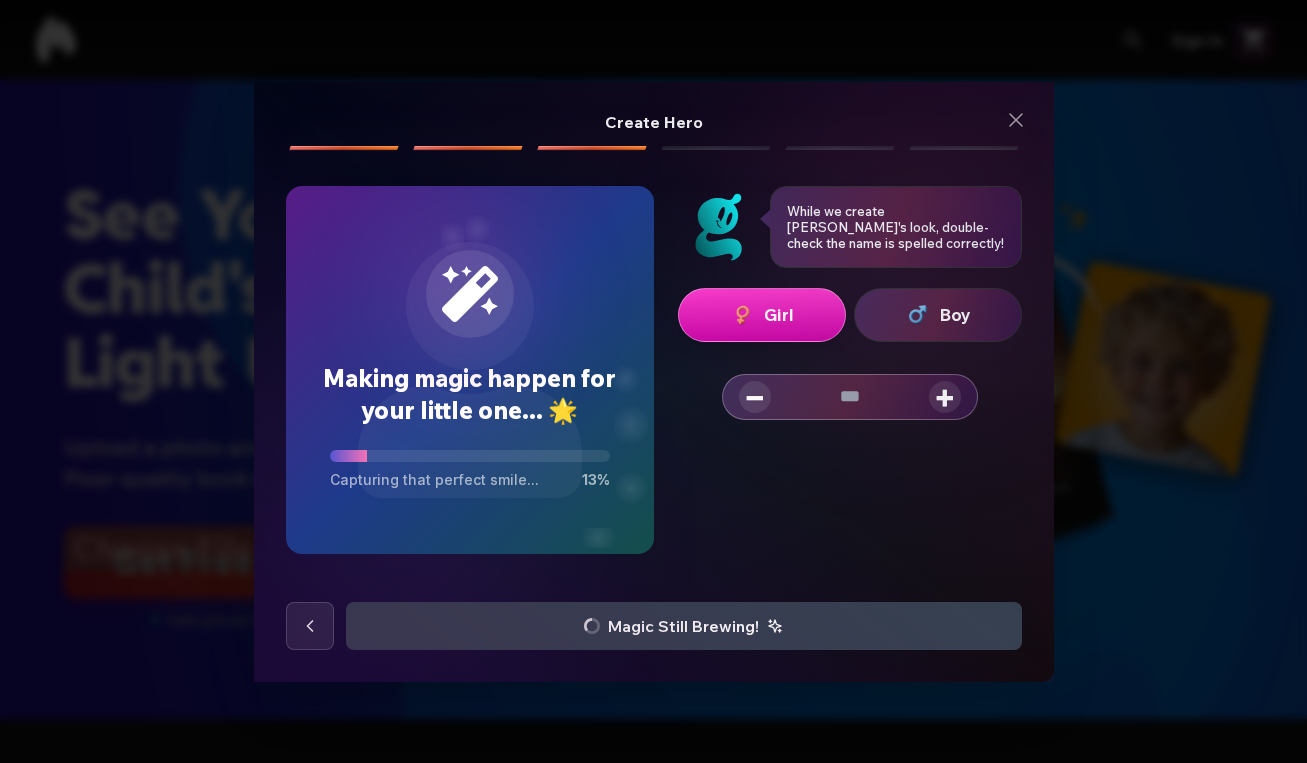 click on "+" at bounding box center [945, 397] 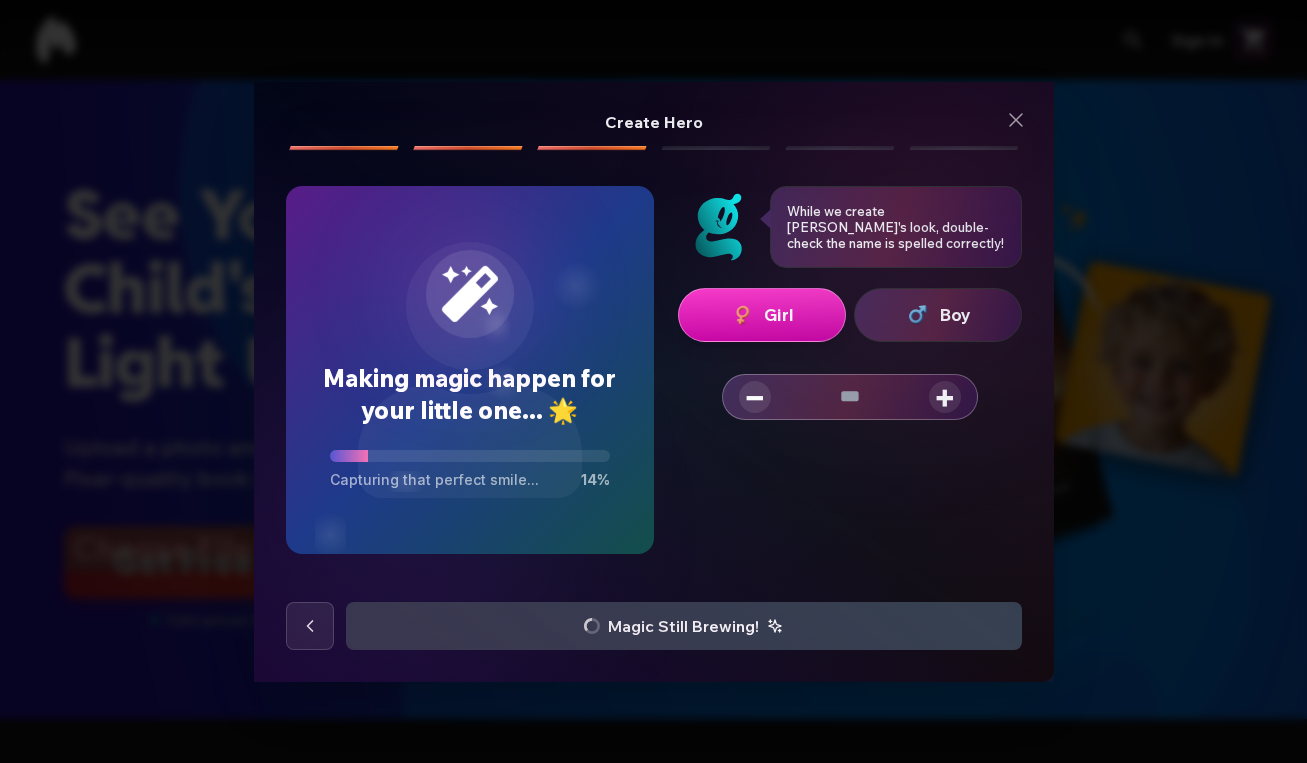 click on "+" at bounding box center [945, 397] 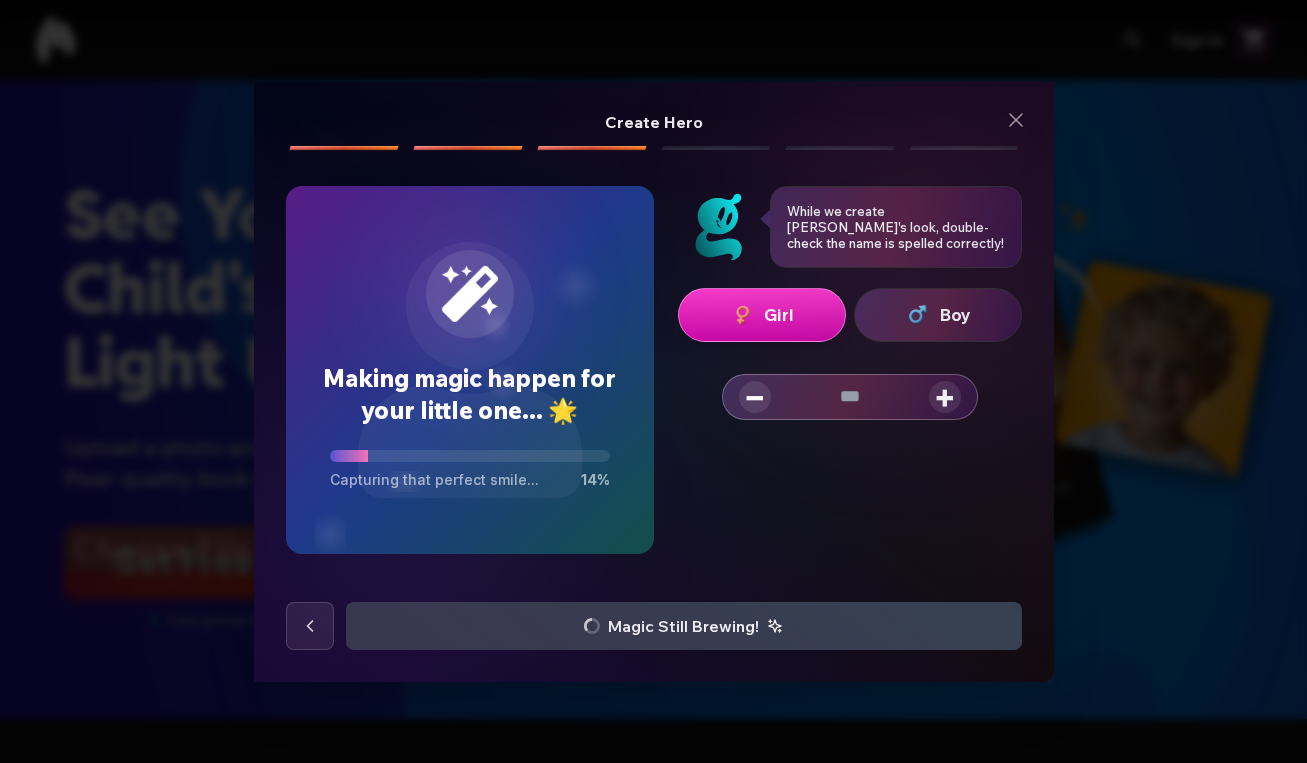 click on "+" at bounding box center (945, 397) 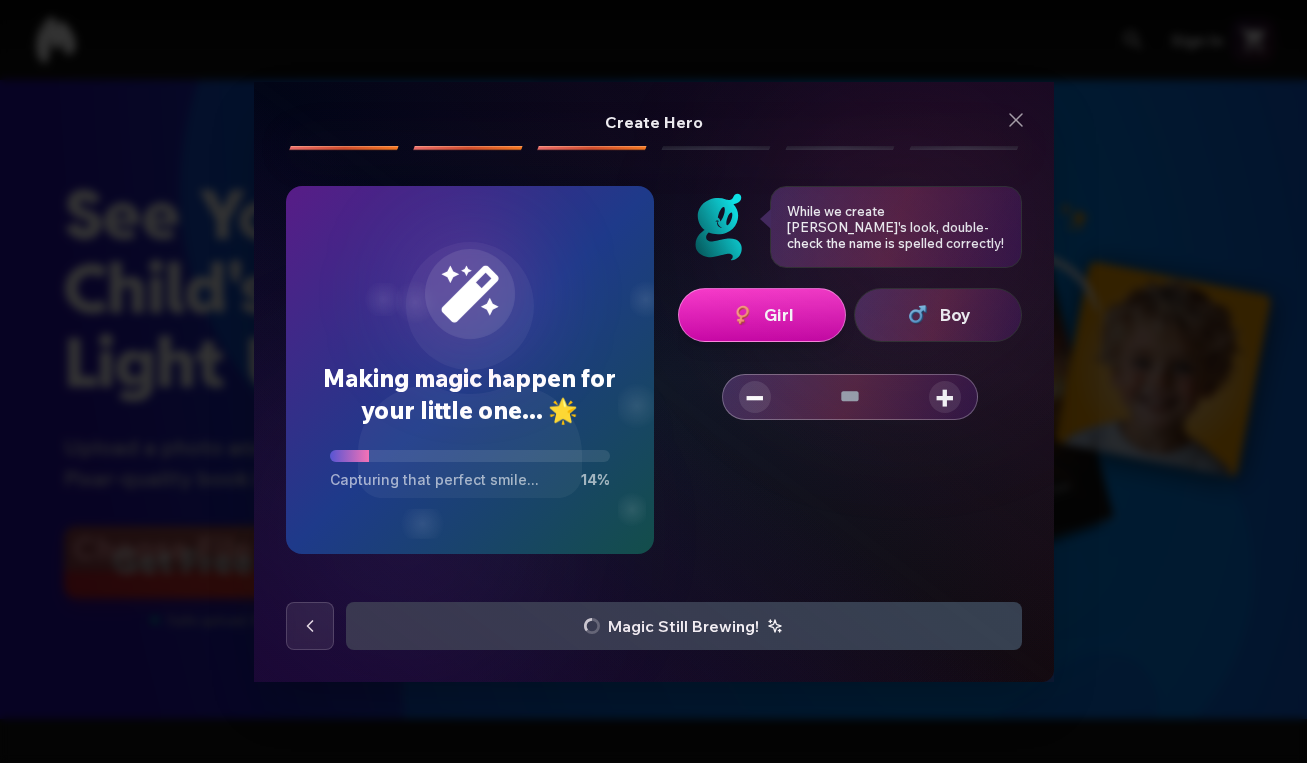 click on "+" at bounding box center (945, 397) 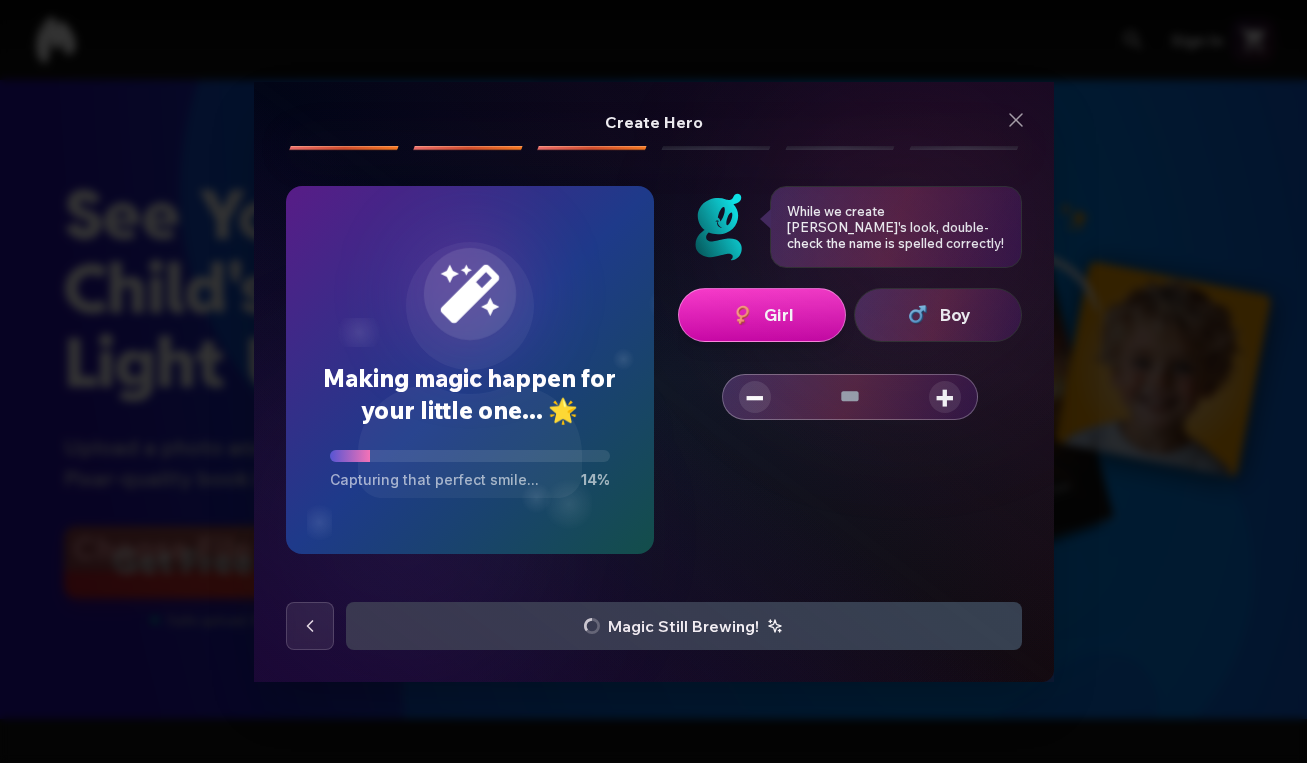 click on "+" at bounding box center (945, 397) 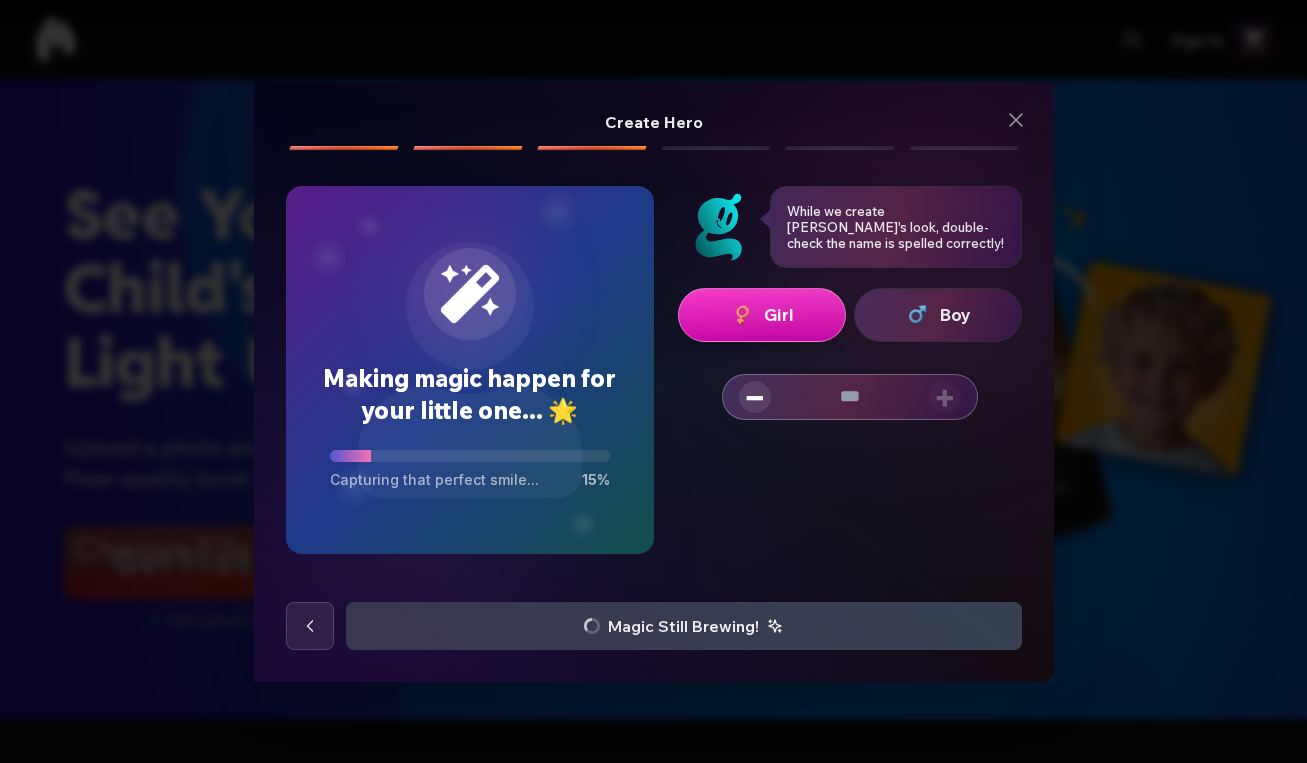 click on "+" at bounding box center [945, 397] 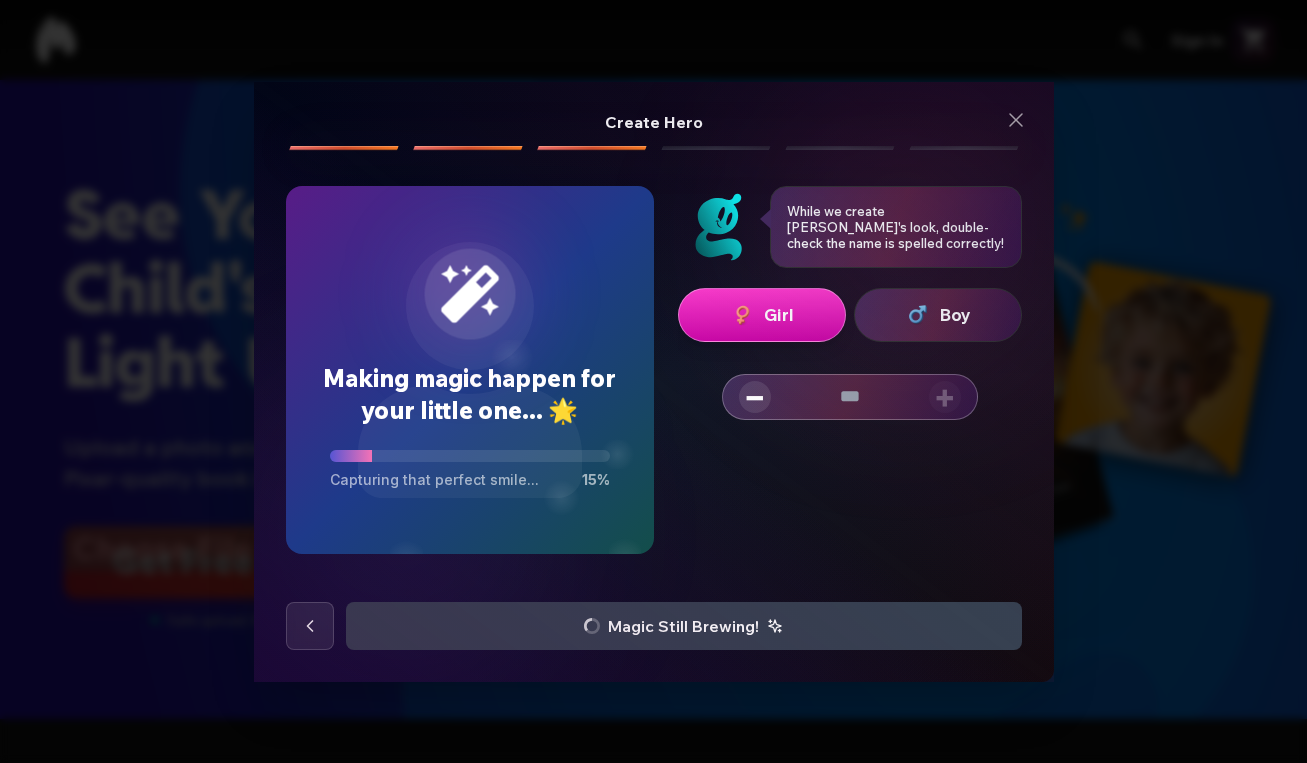 click on "+" at bounding box center (945, 397) 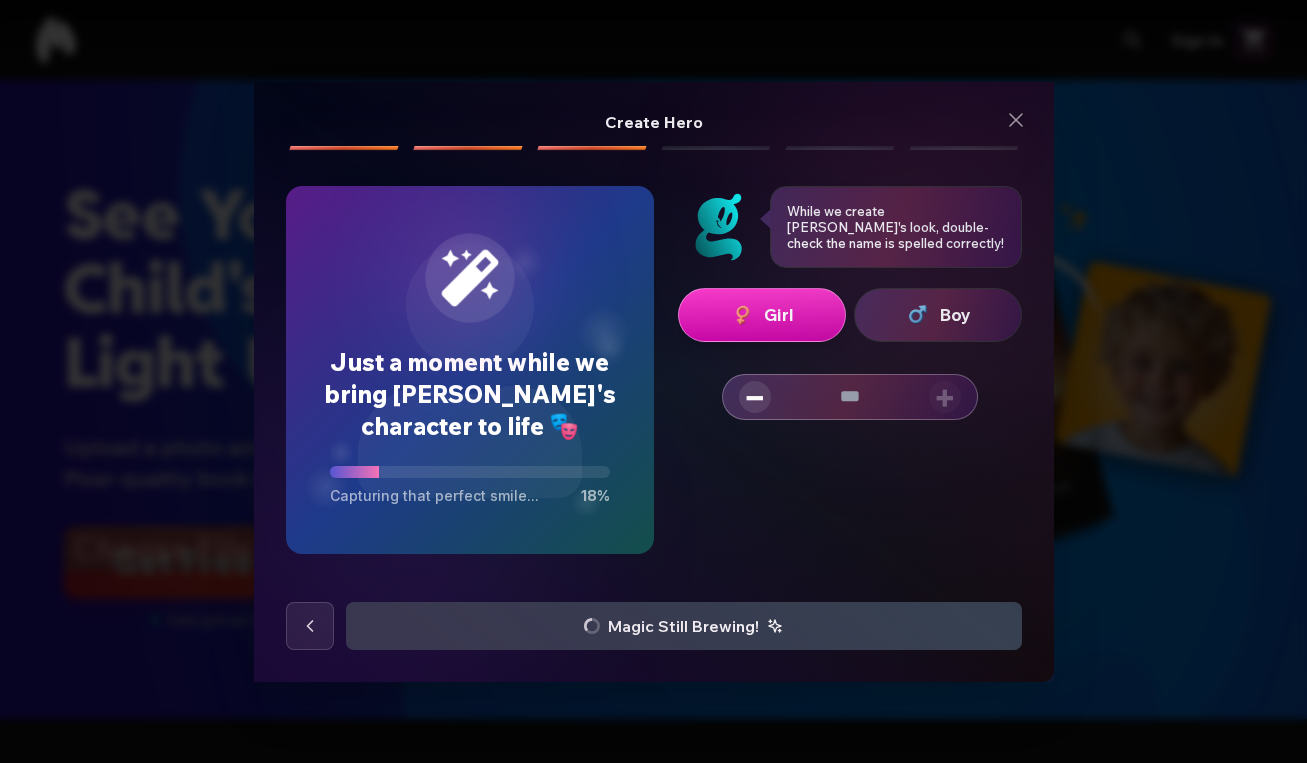 click on "Girl Boy − ** +" at bounding box center (850, 437) 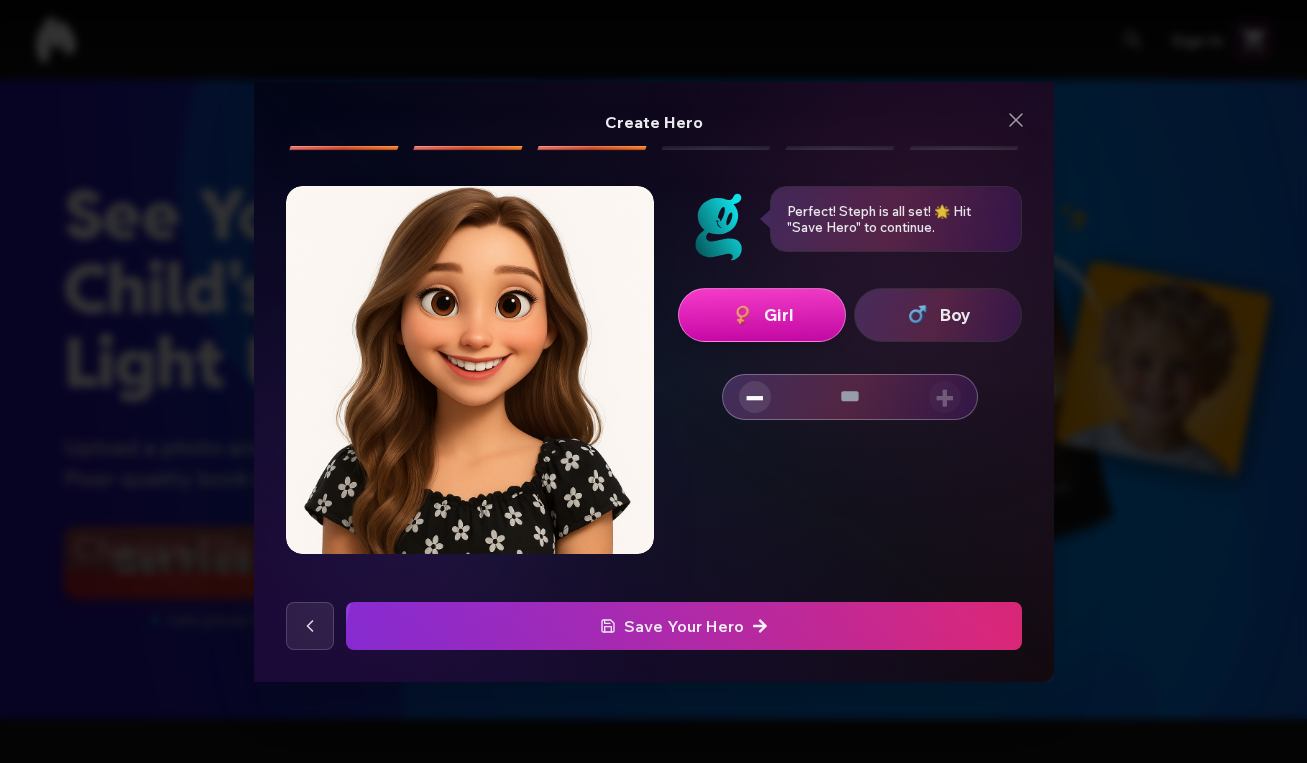 click on "−" at bounding box center [755, 397] 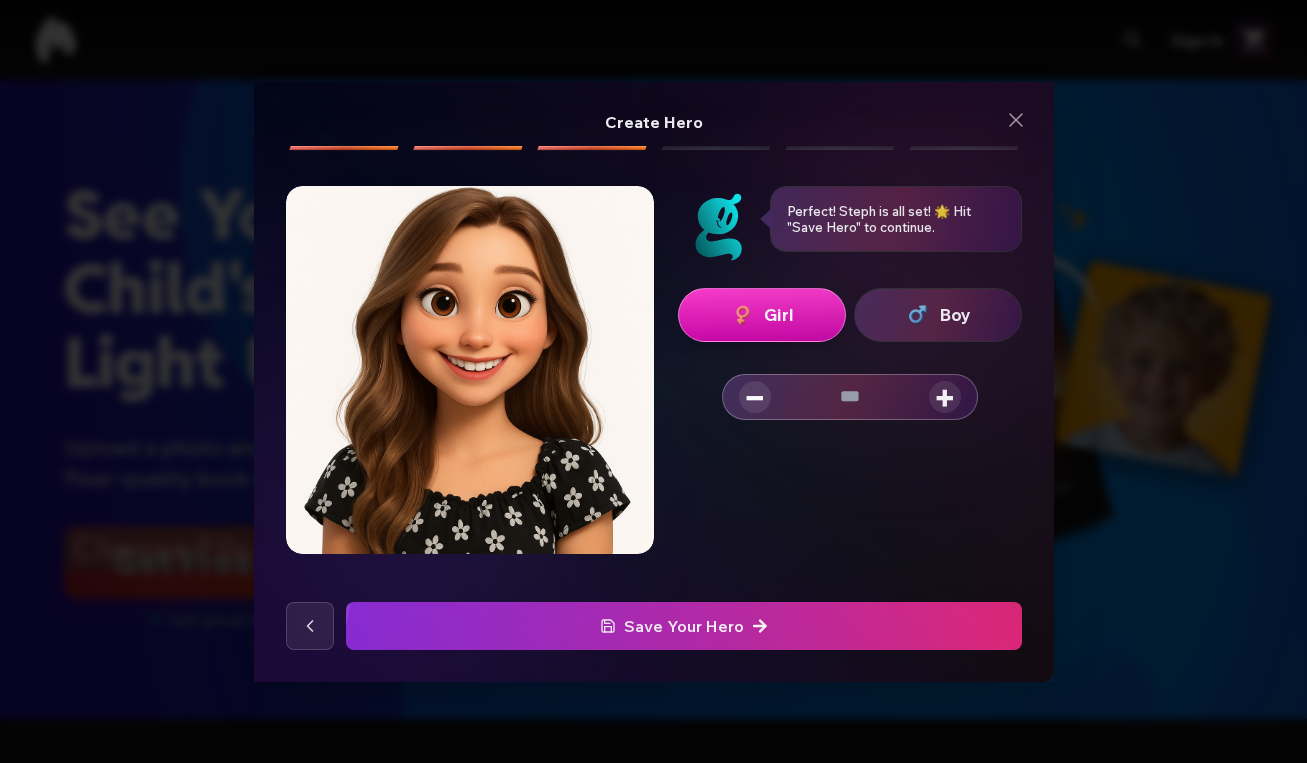 click on "−" at bounding box center (755, 397) 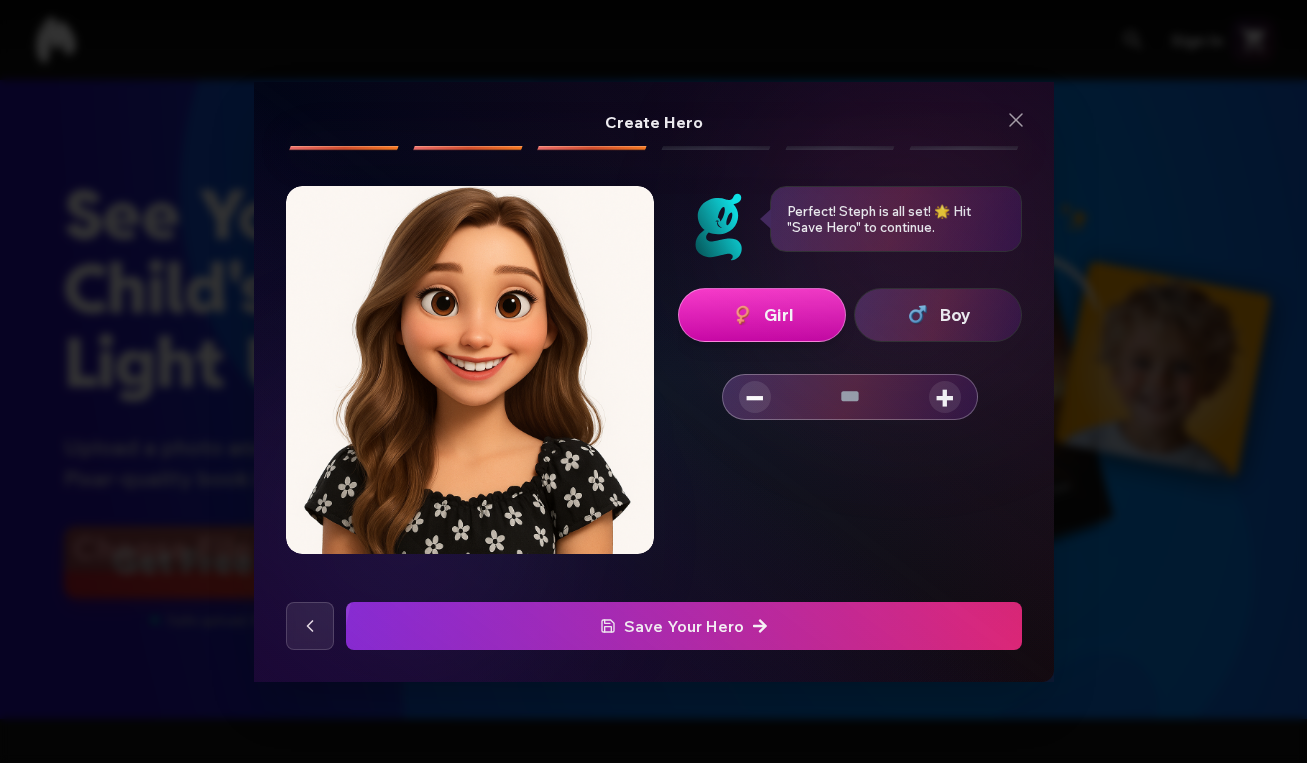 click on "−" at bounding box center (755, 397) 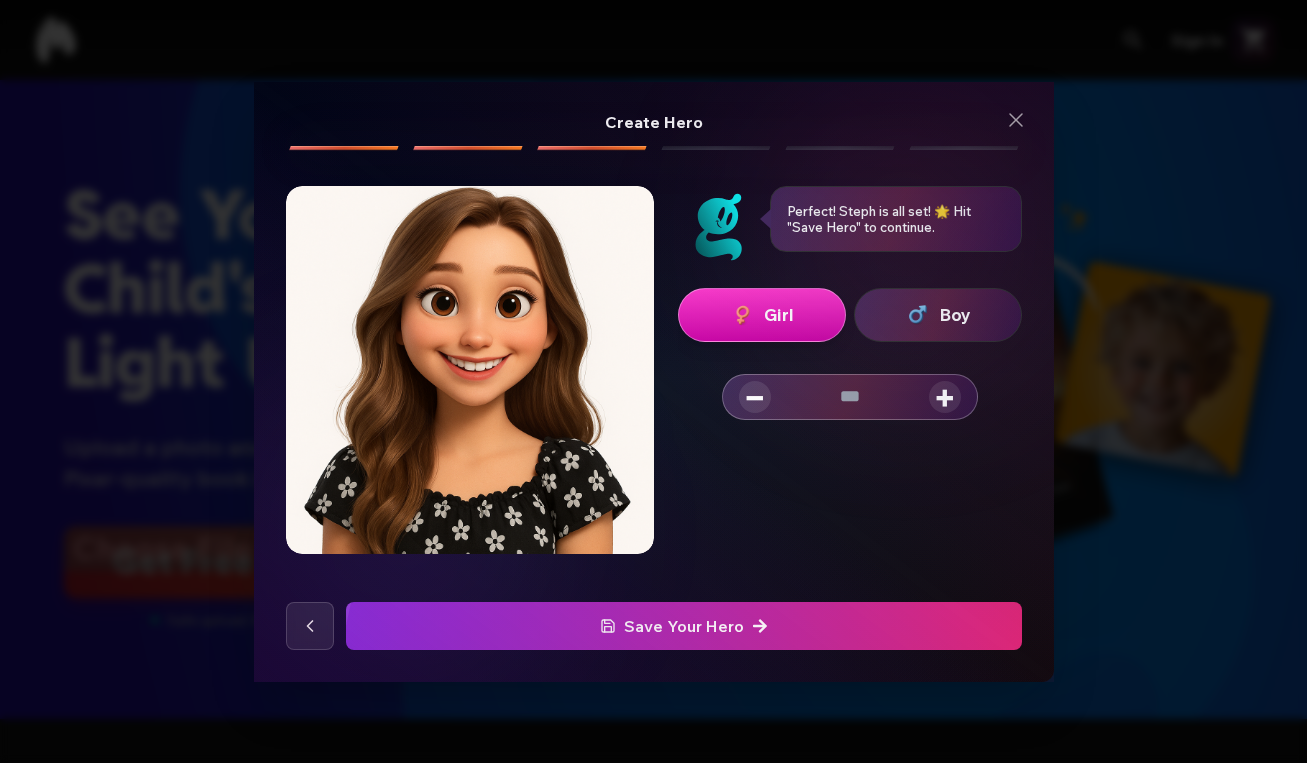 click on "−" at bounding box center [755, 397] 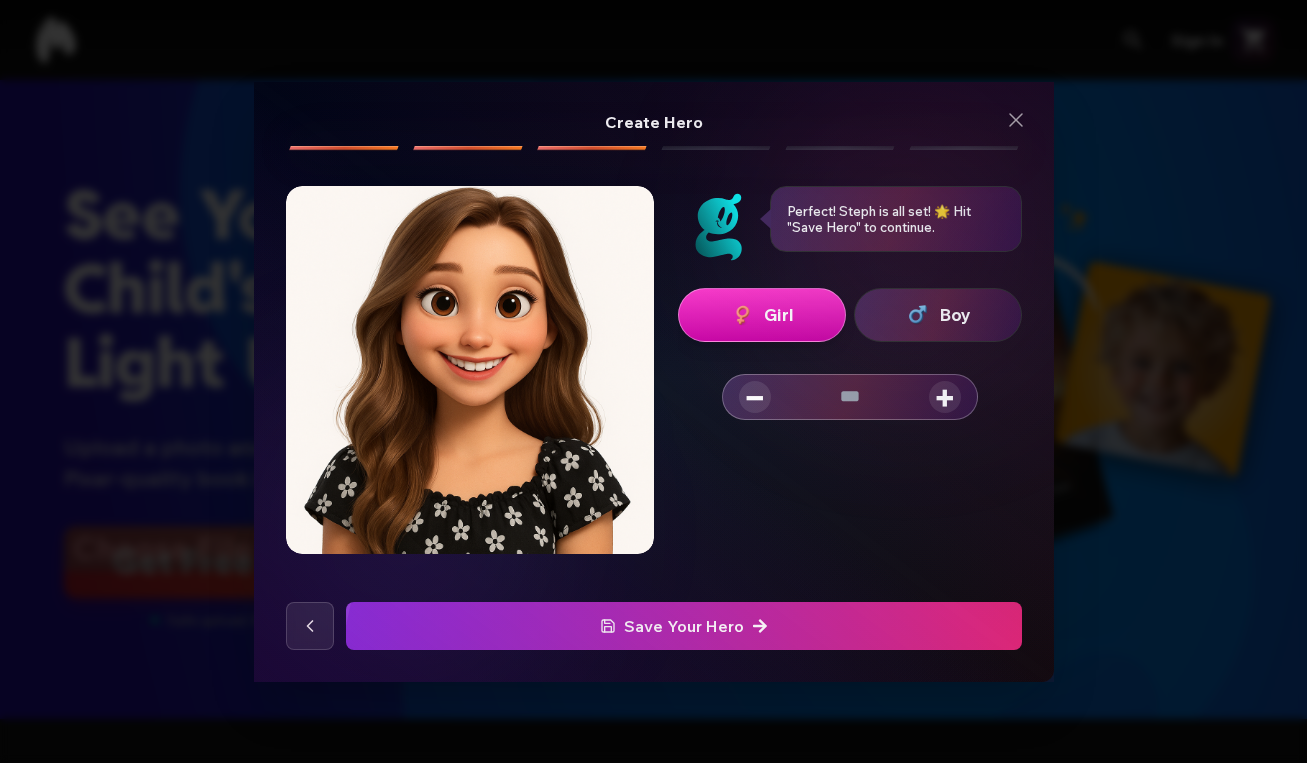 click on "−" at bounding box center [755, 397] 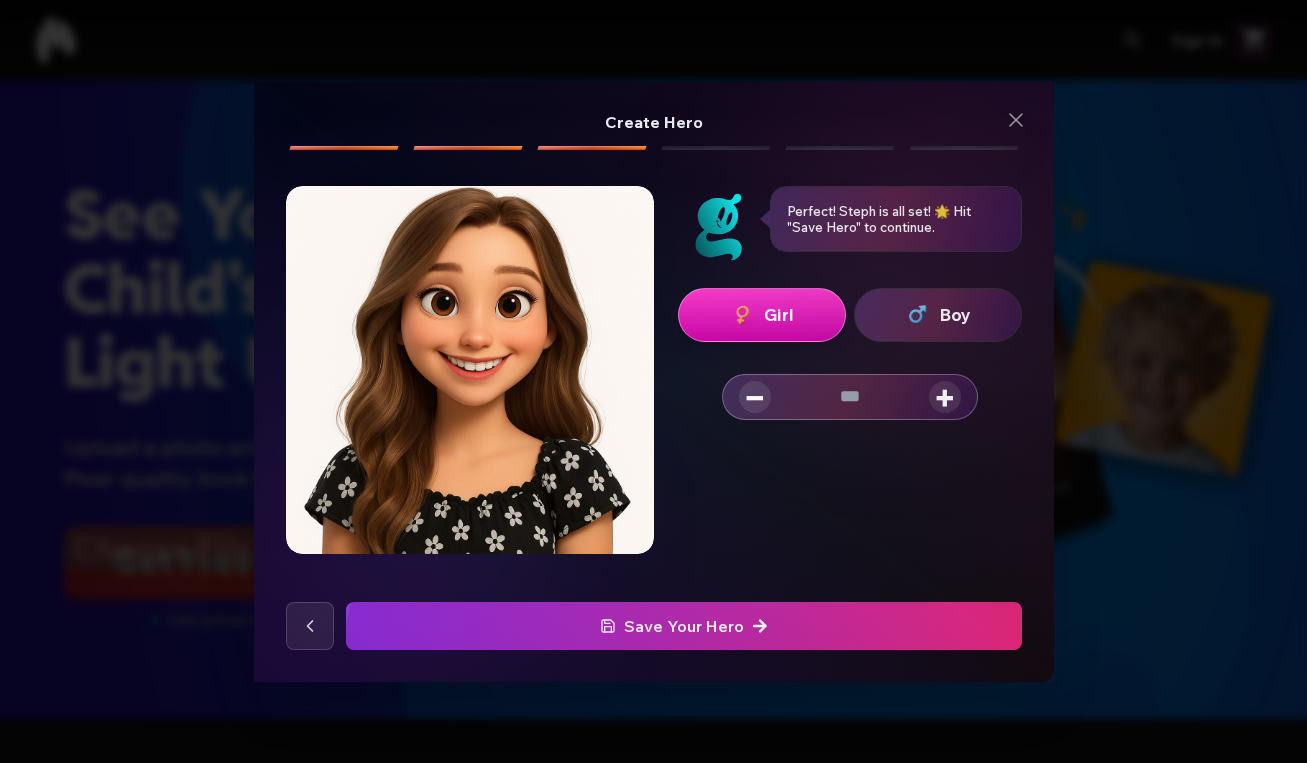 click at bounding box center [470, 370] 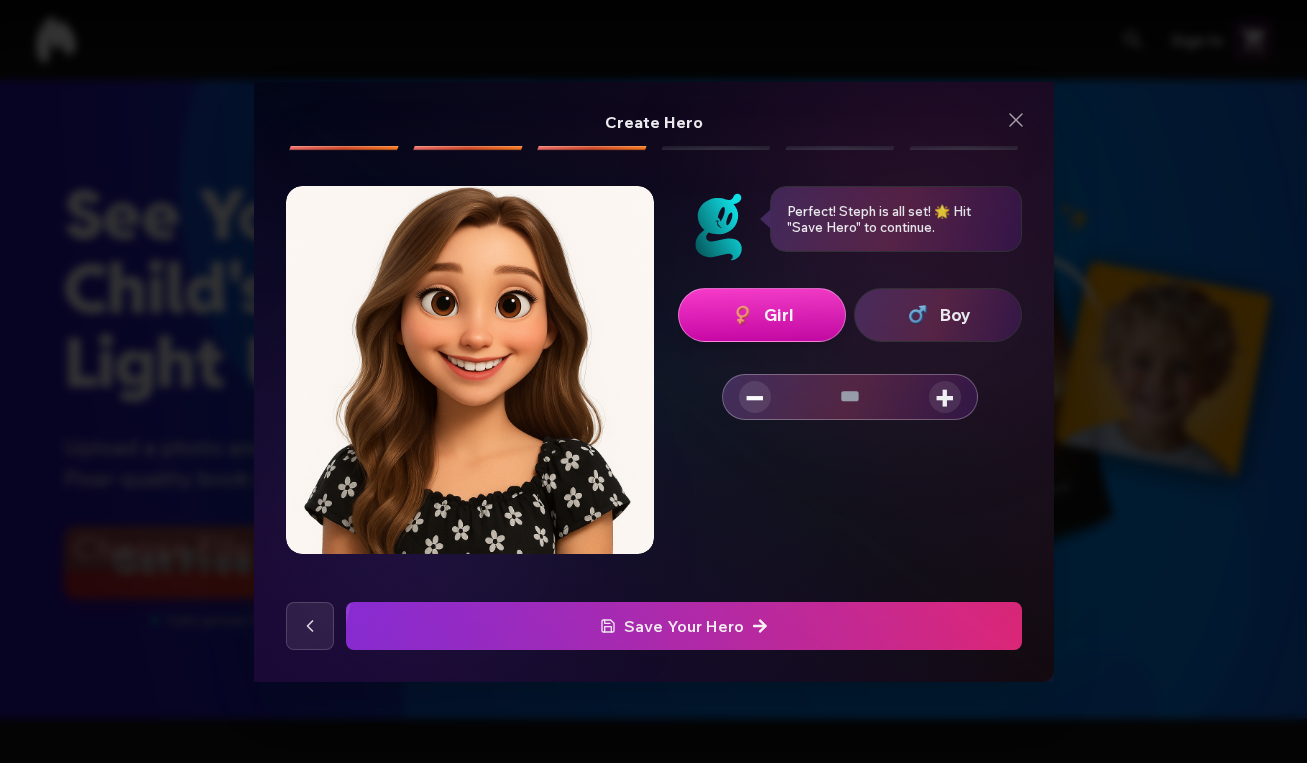 click 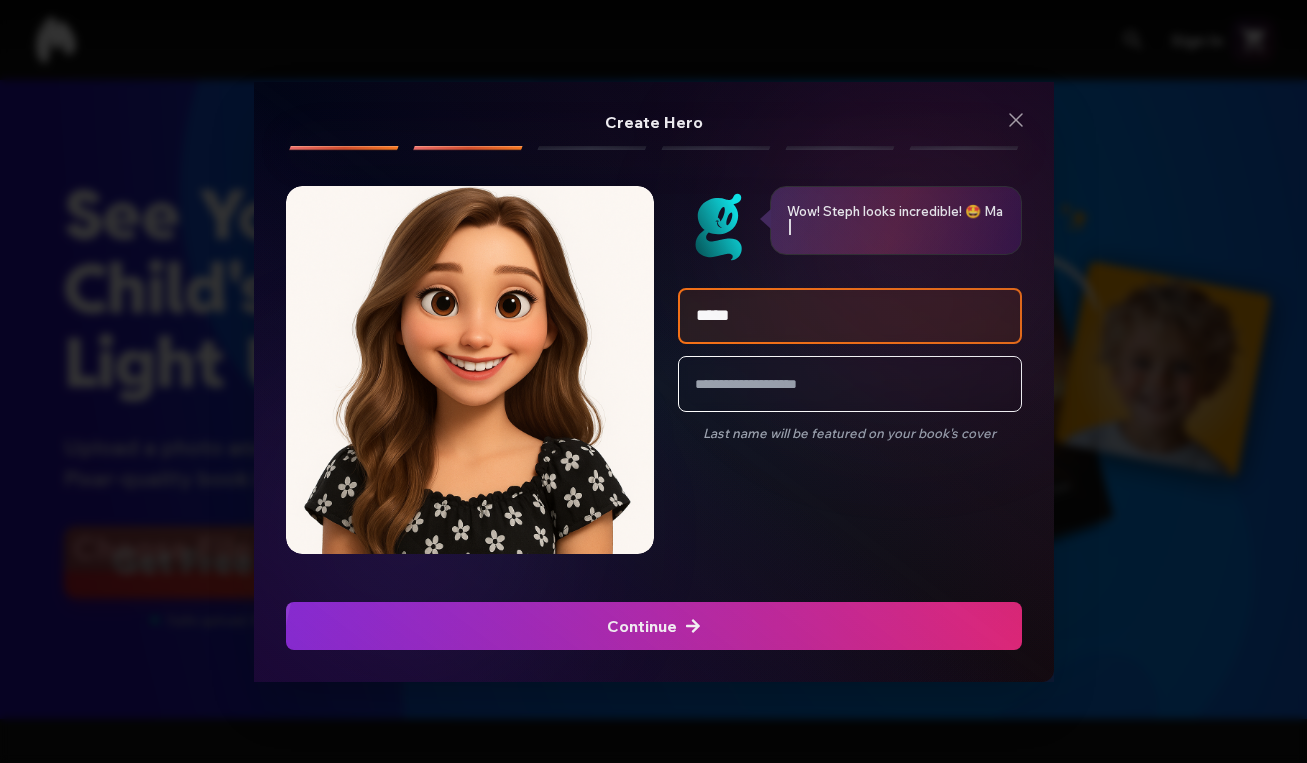 click at bounding box center (-819, 626) 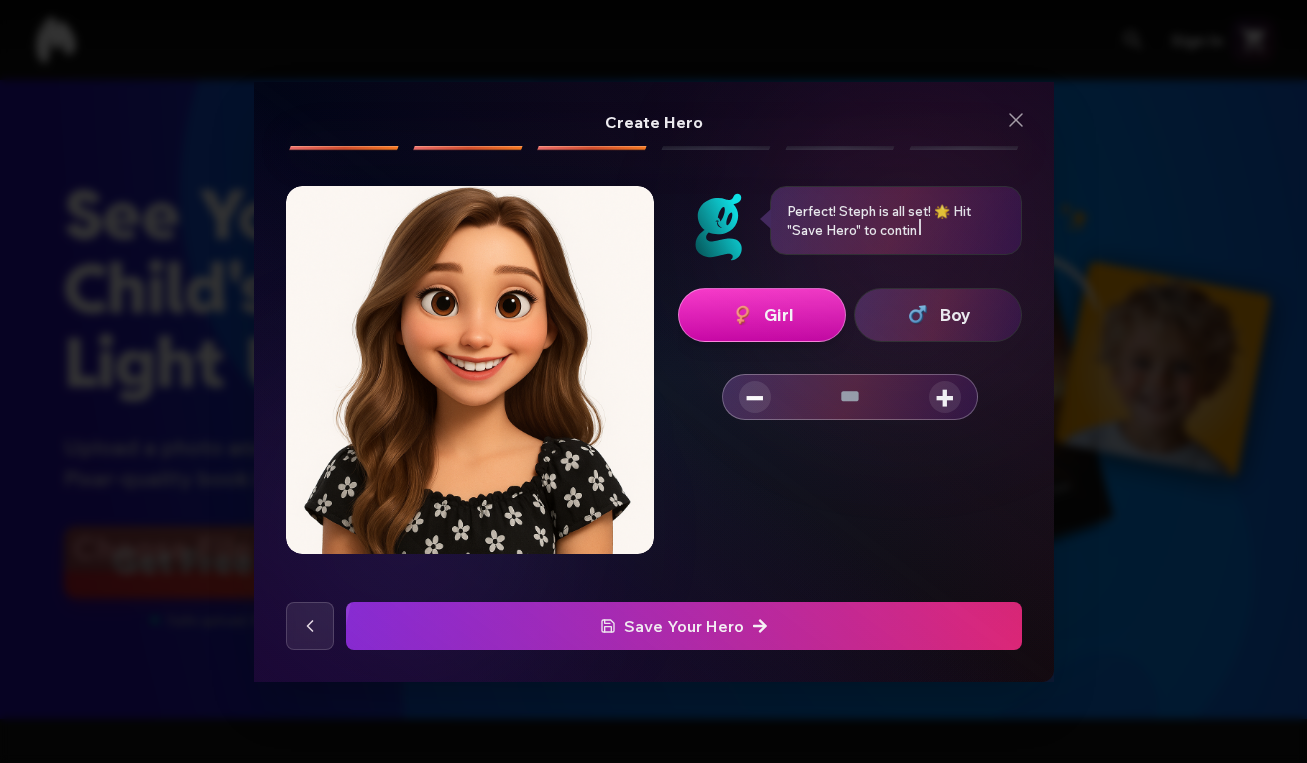 click 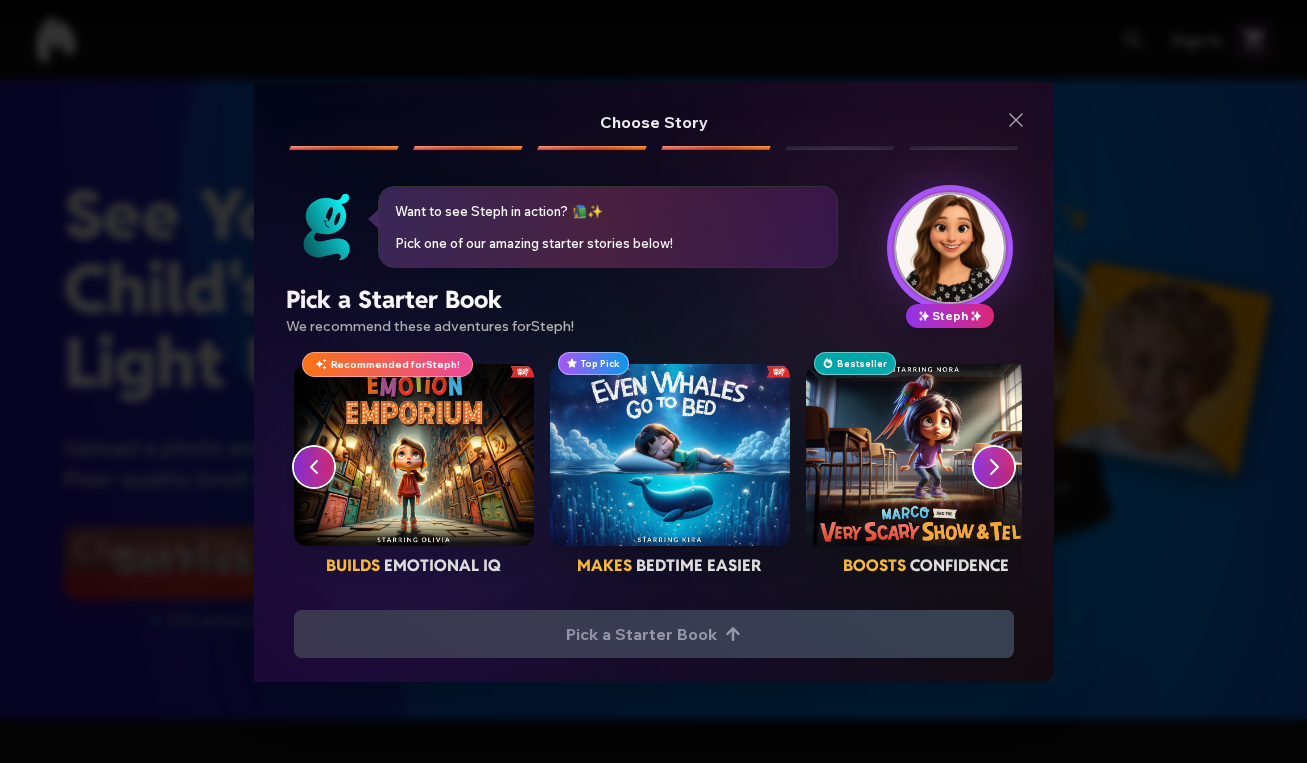 click 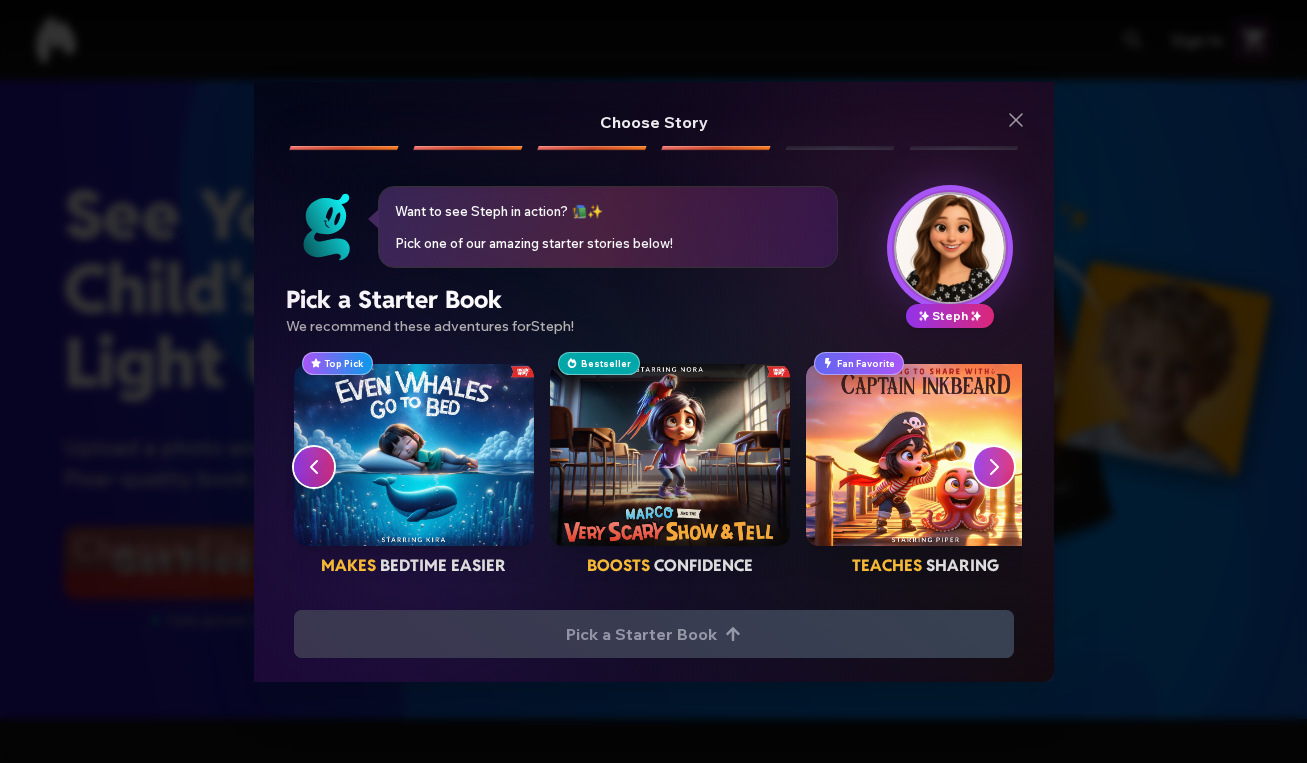 click 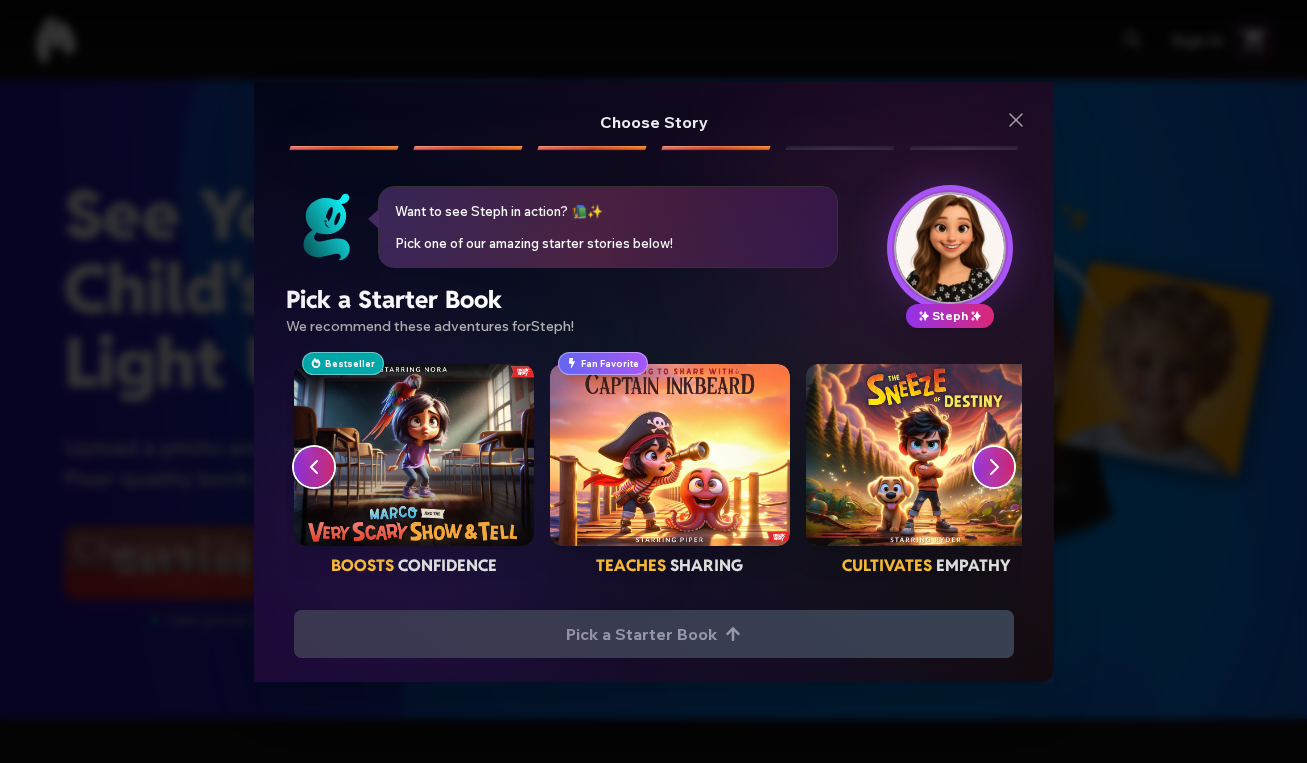click 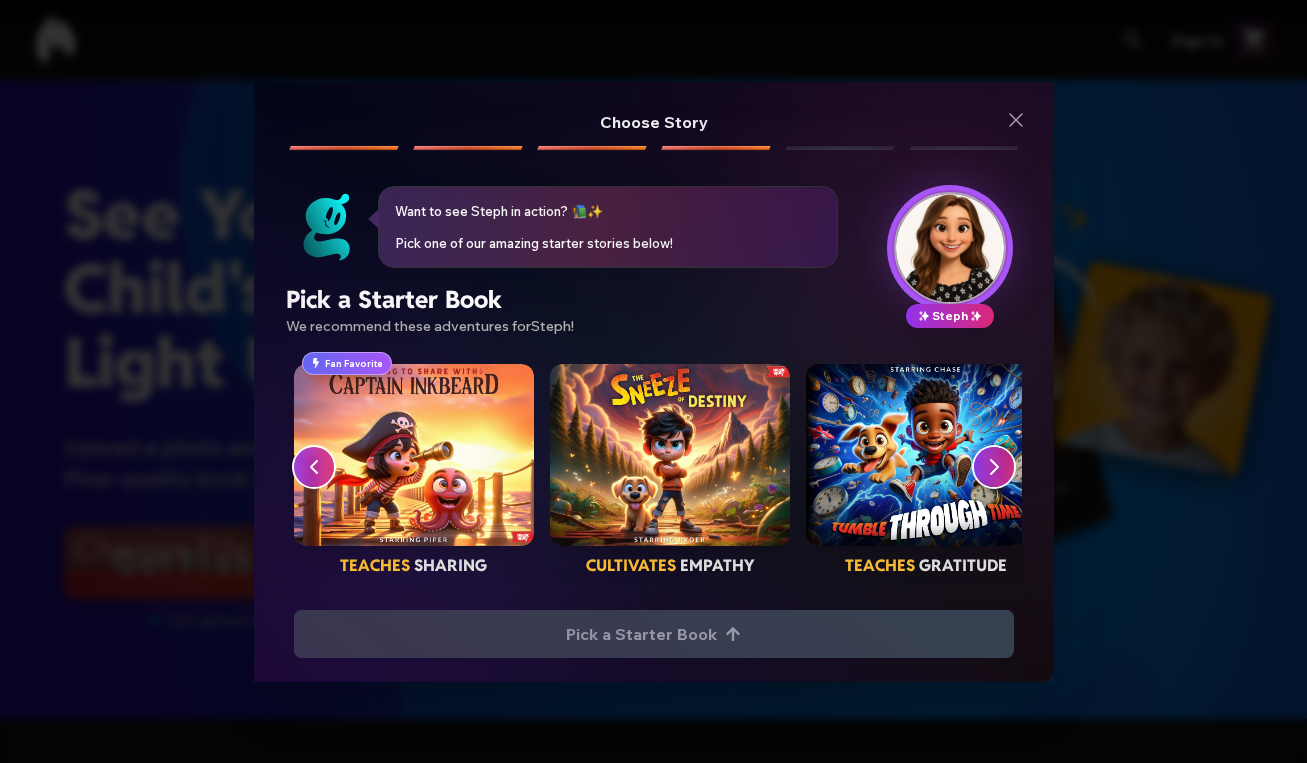 click 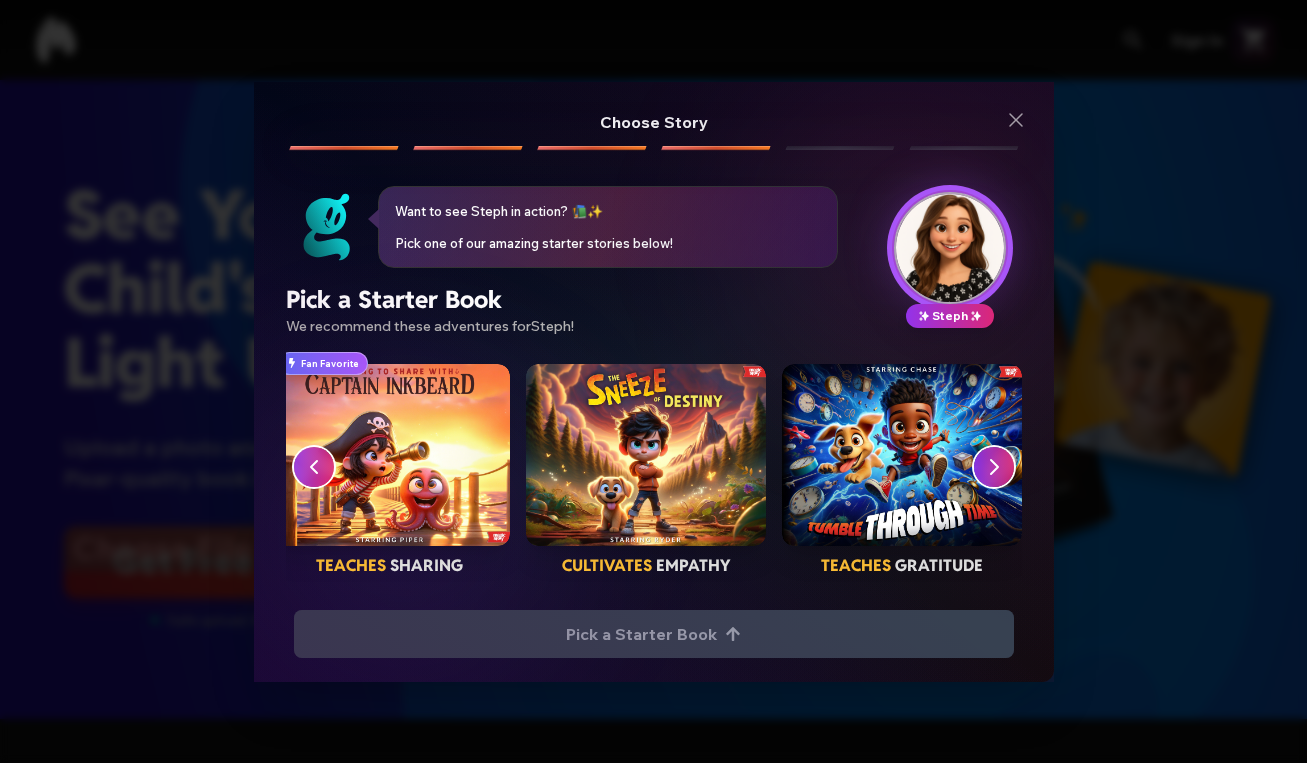 click at bounding box center (646, 455) 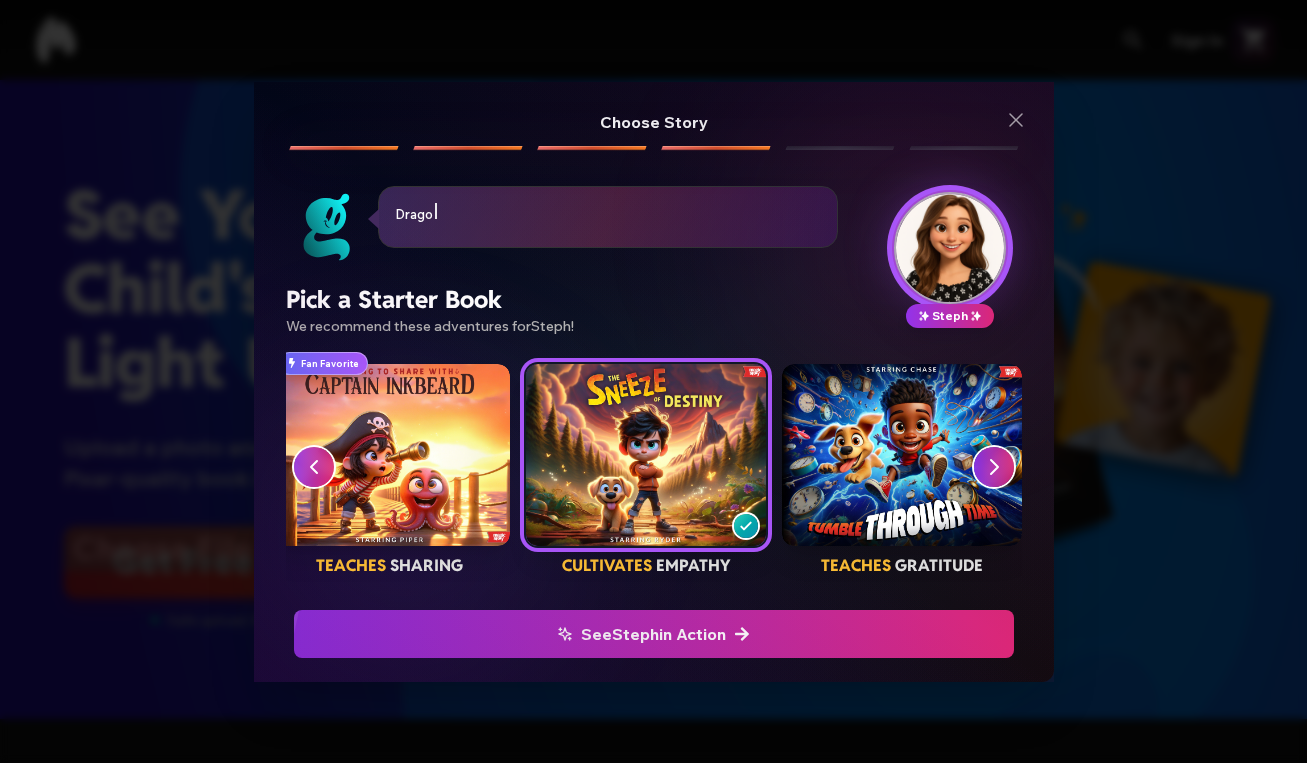 click on "See  Steph  in Action" at bounding box center (654, 634) 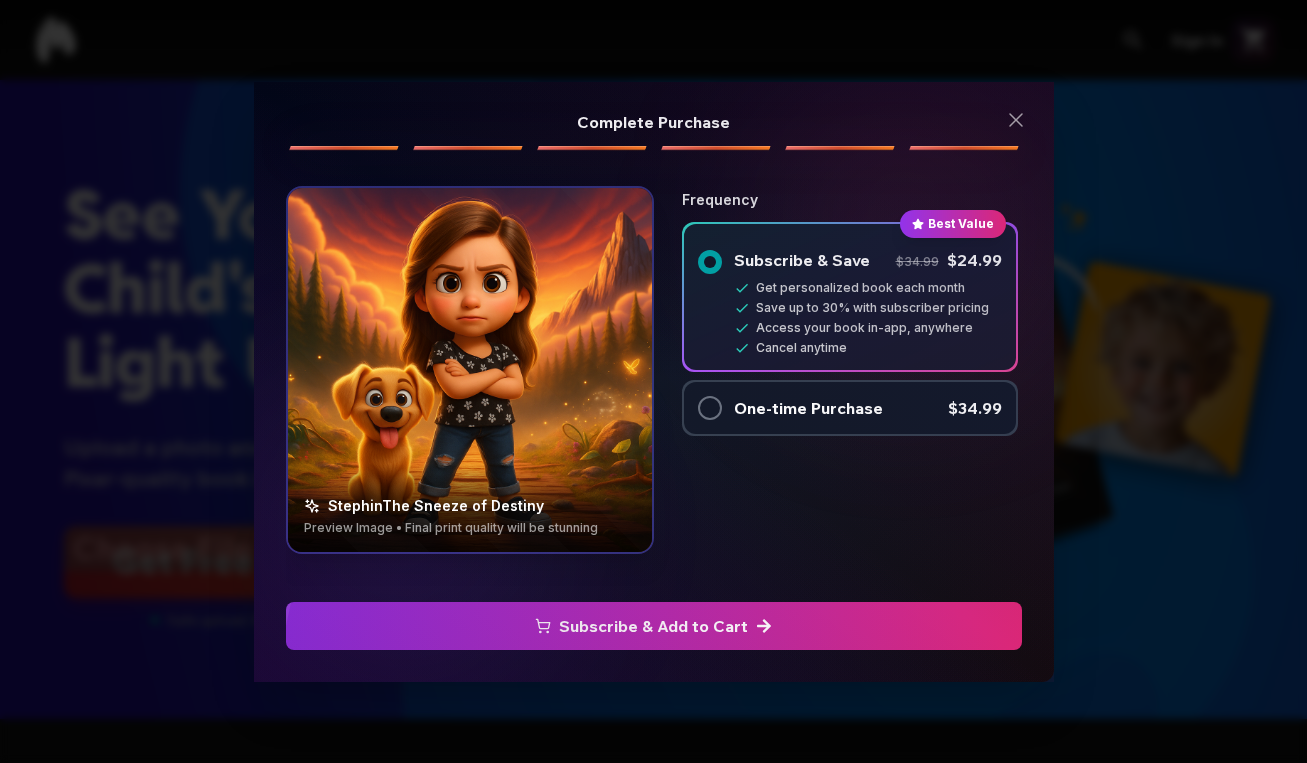 click at bounding box center (470, 370) 